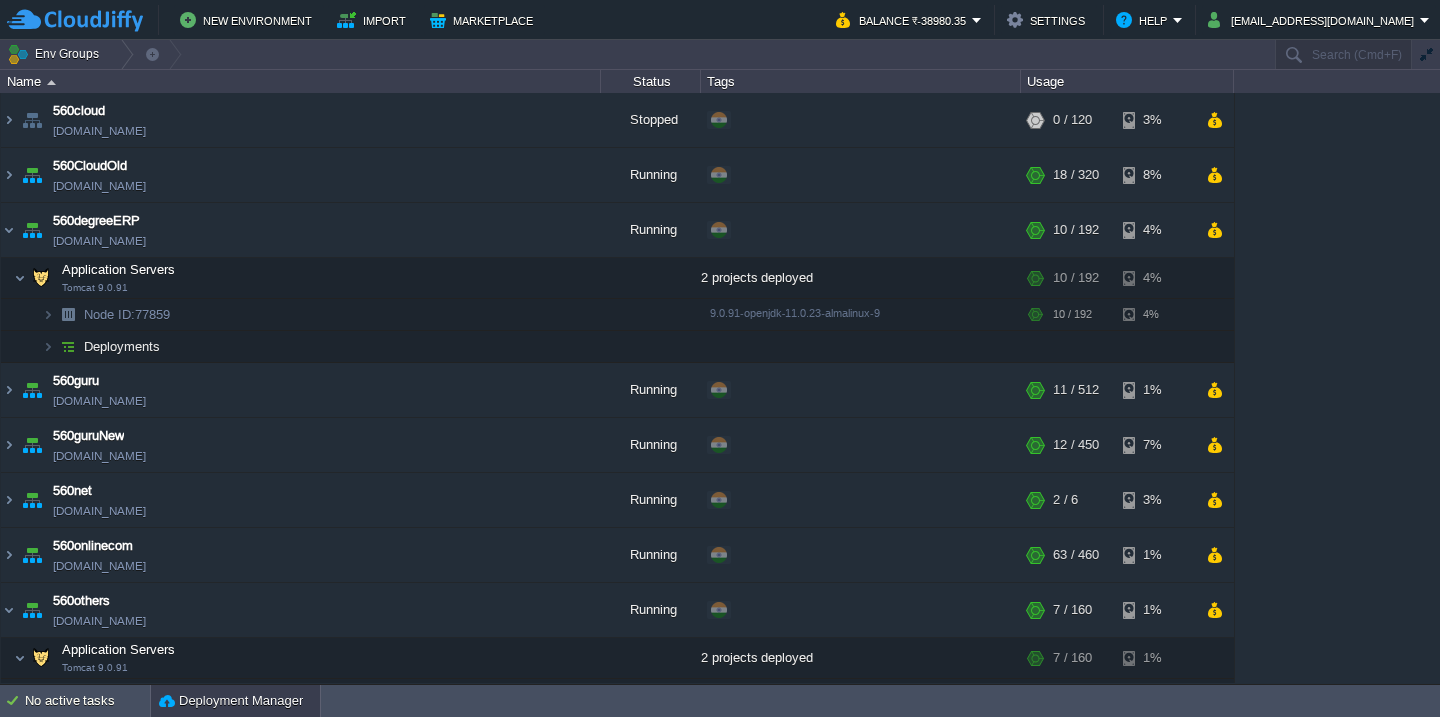 scroll, scrollTop: 0, scrollLeft: 0, axis: both 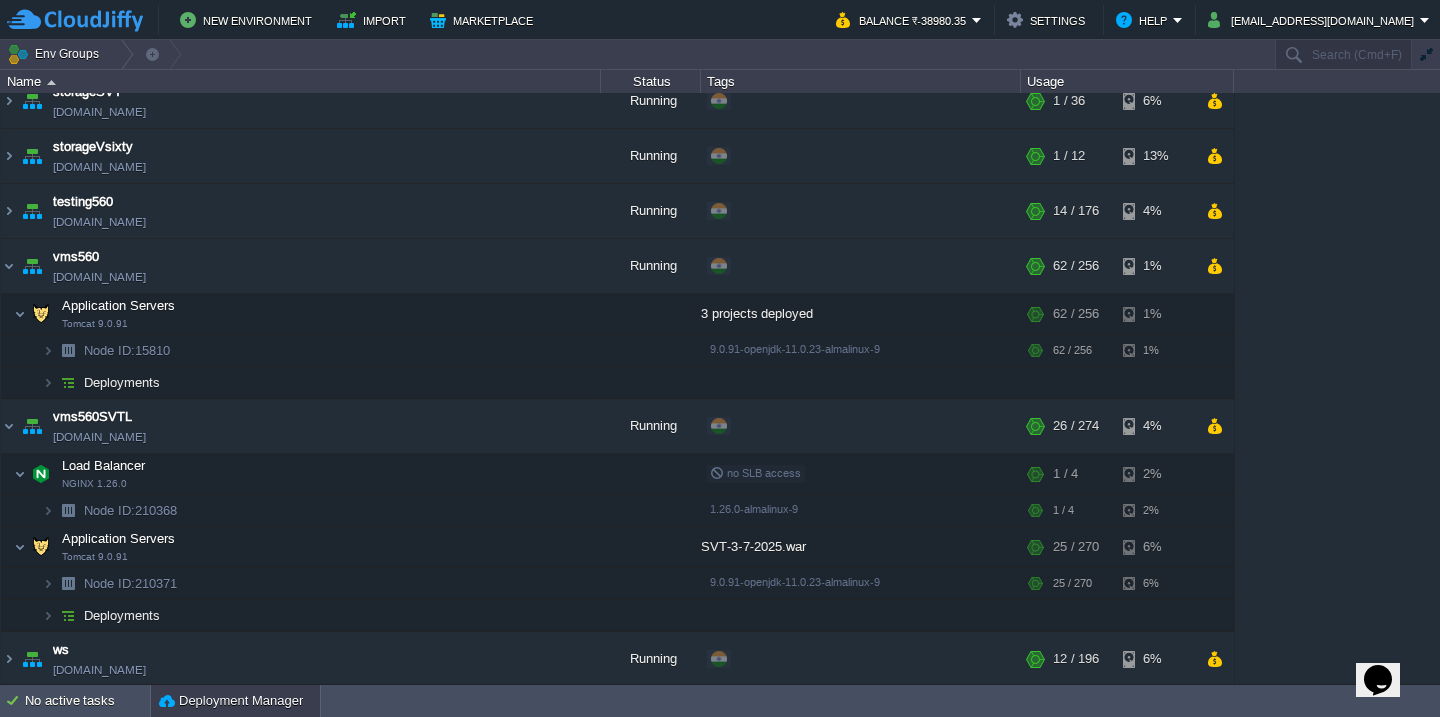 click on "Deployment Manager" at bounding box center (231, 701) 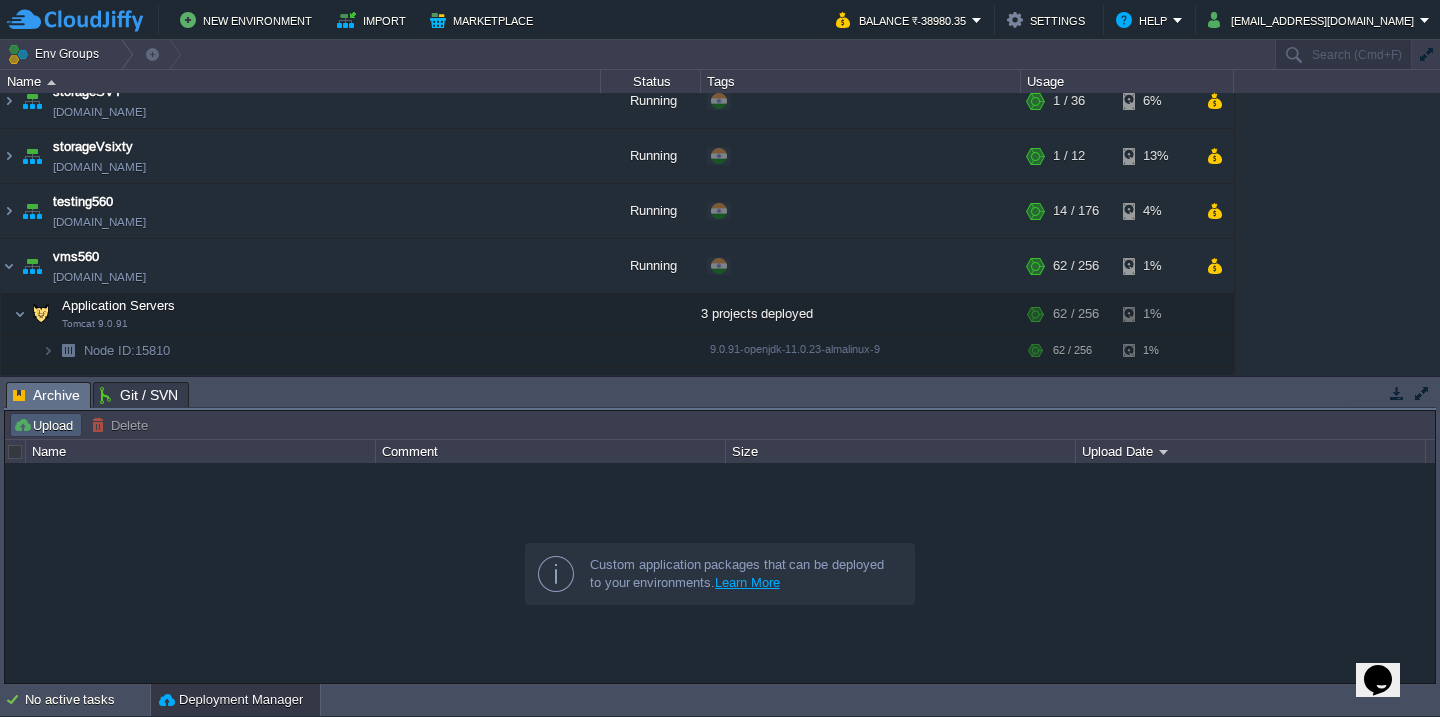 click on "Upload" at bounding box center [46, 425] 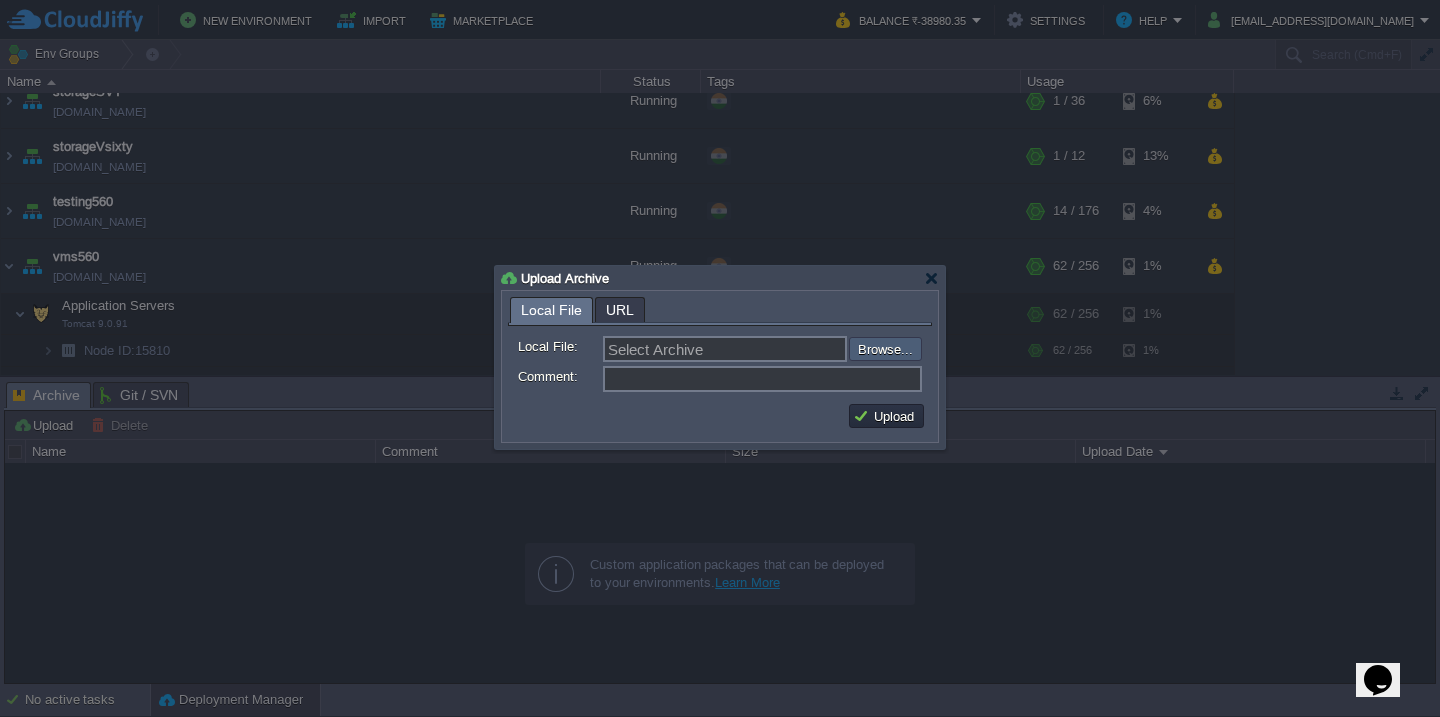 click at bounding box center (795, 349) 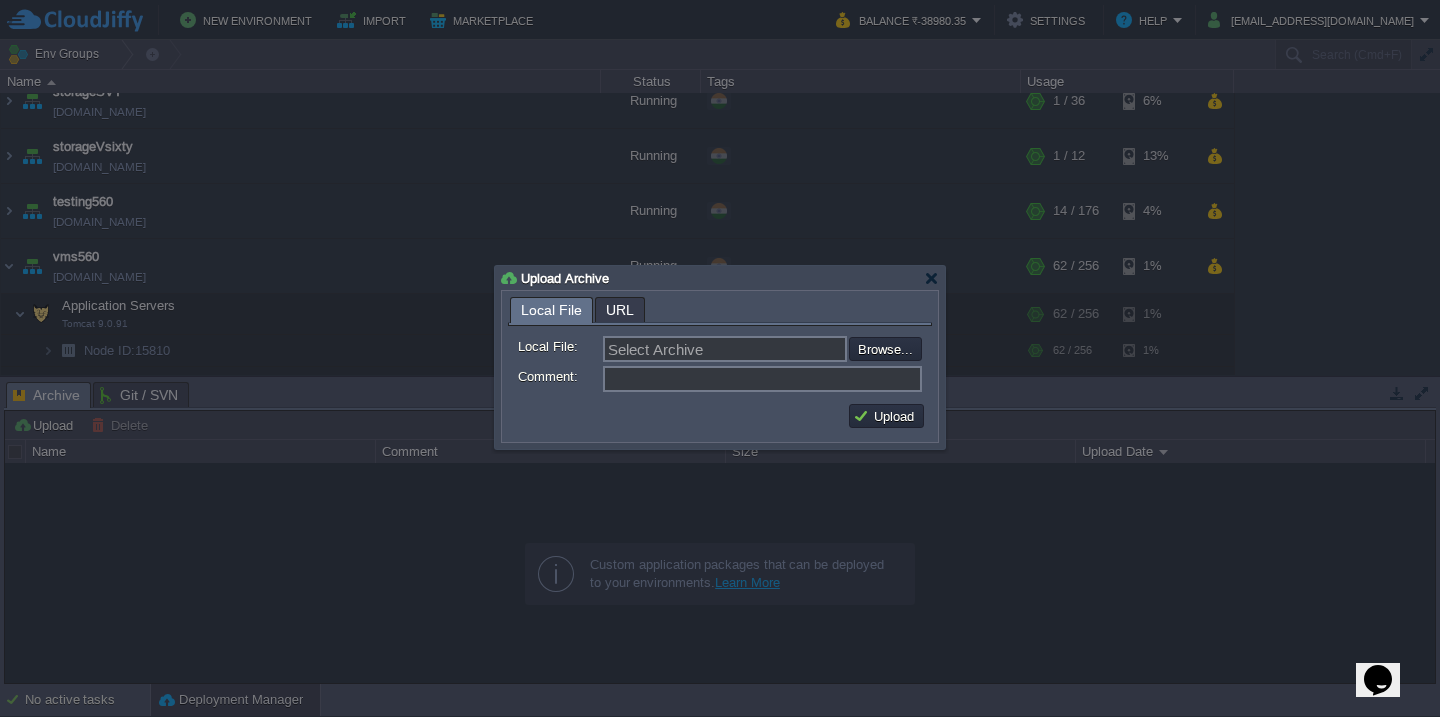 type on "C:\fakepath\hitechCurrent_12-07-2025_6-15.war" 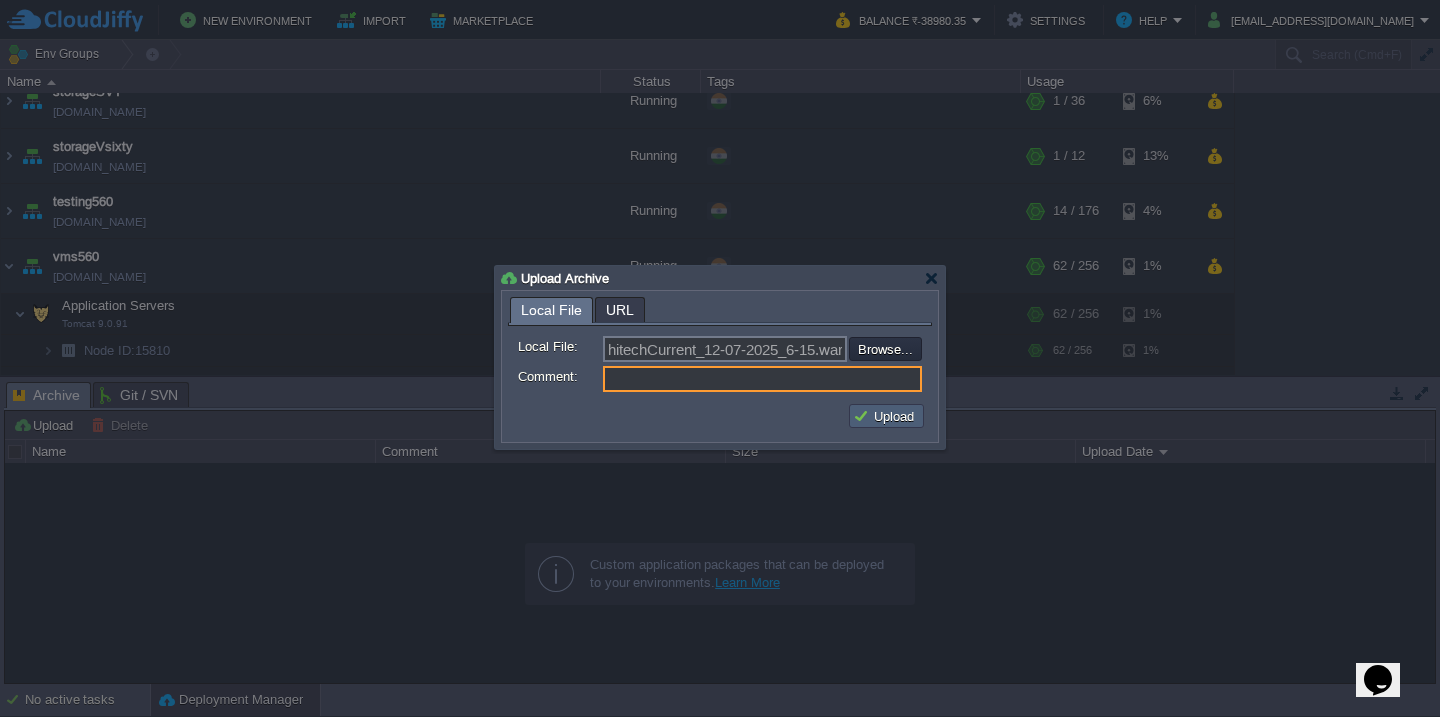click on "Upload" at bounding box center [886, 416] 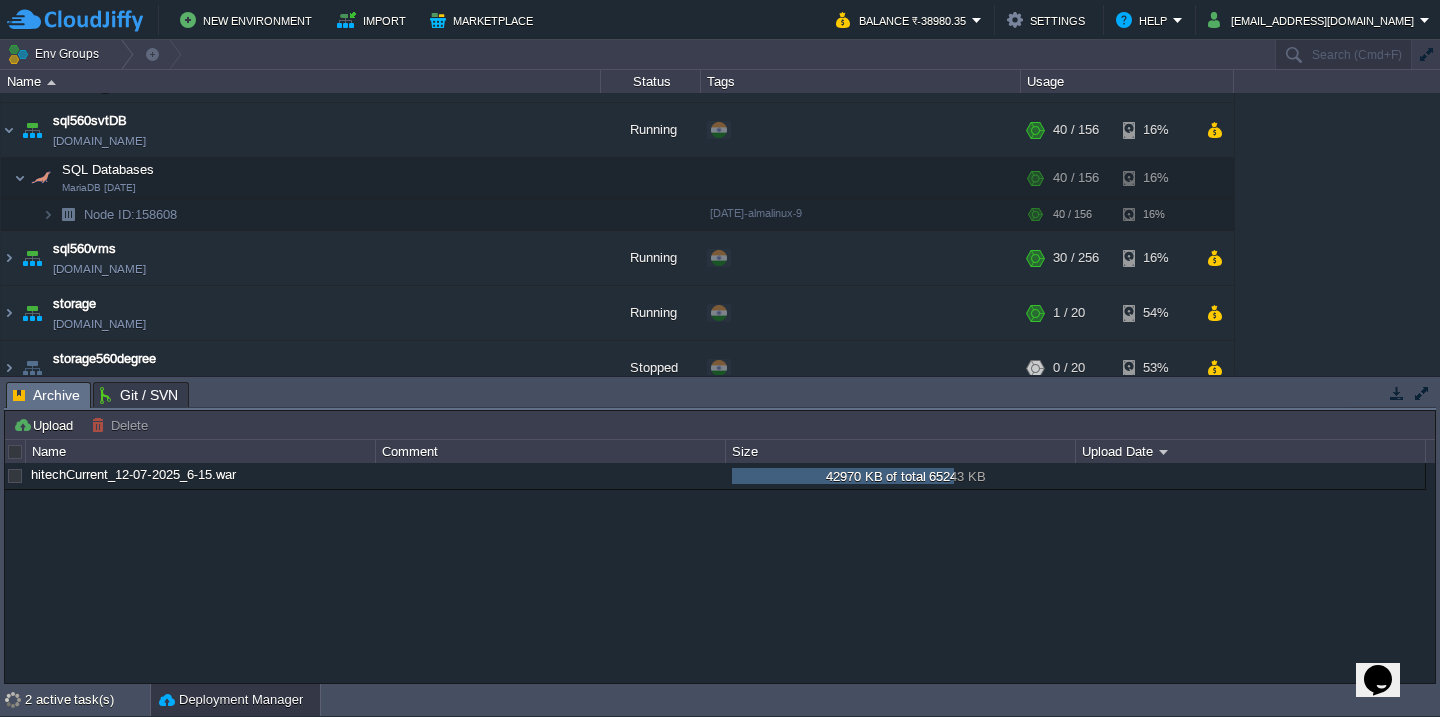 scroll, scrollTop: 0, scrollLeft: 0, axis: both 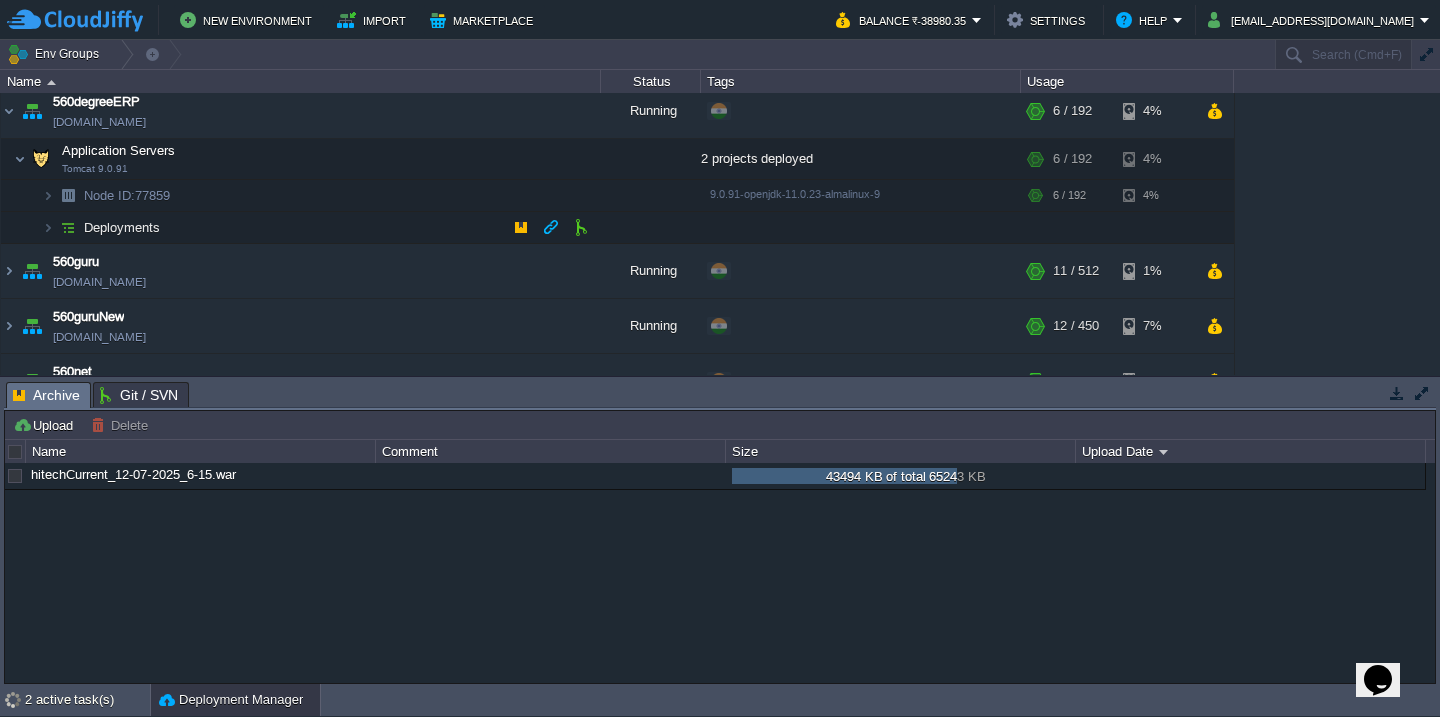 click on "Deployments" at bounding box center (301, 228) 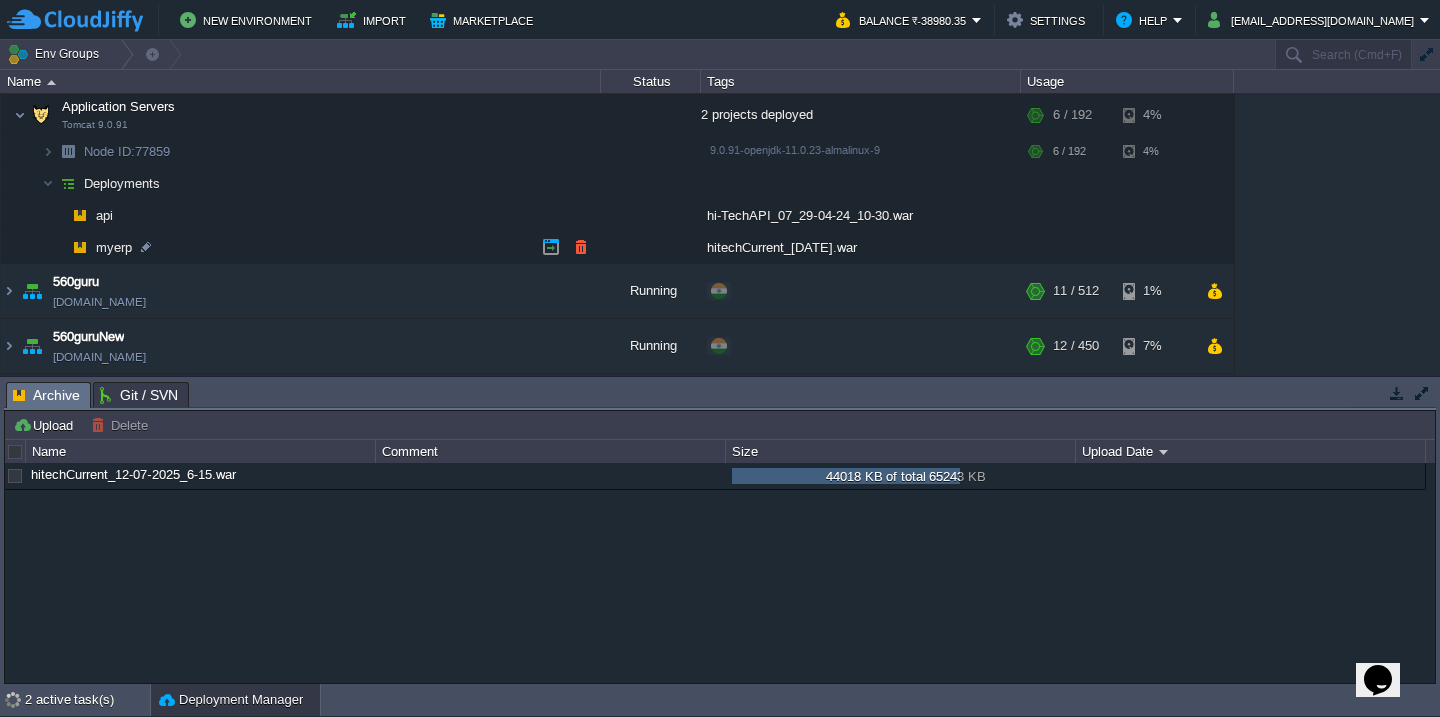 scroll, scrollTop: 166, scrollLeft: 0, axis: vertical 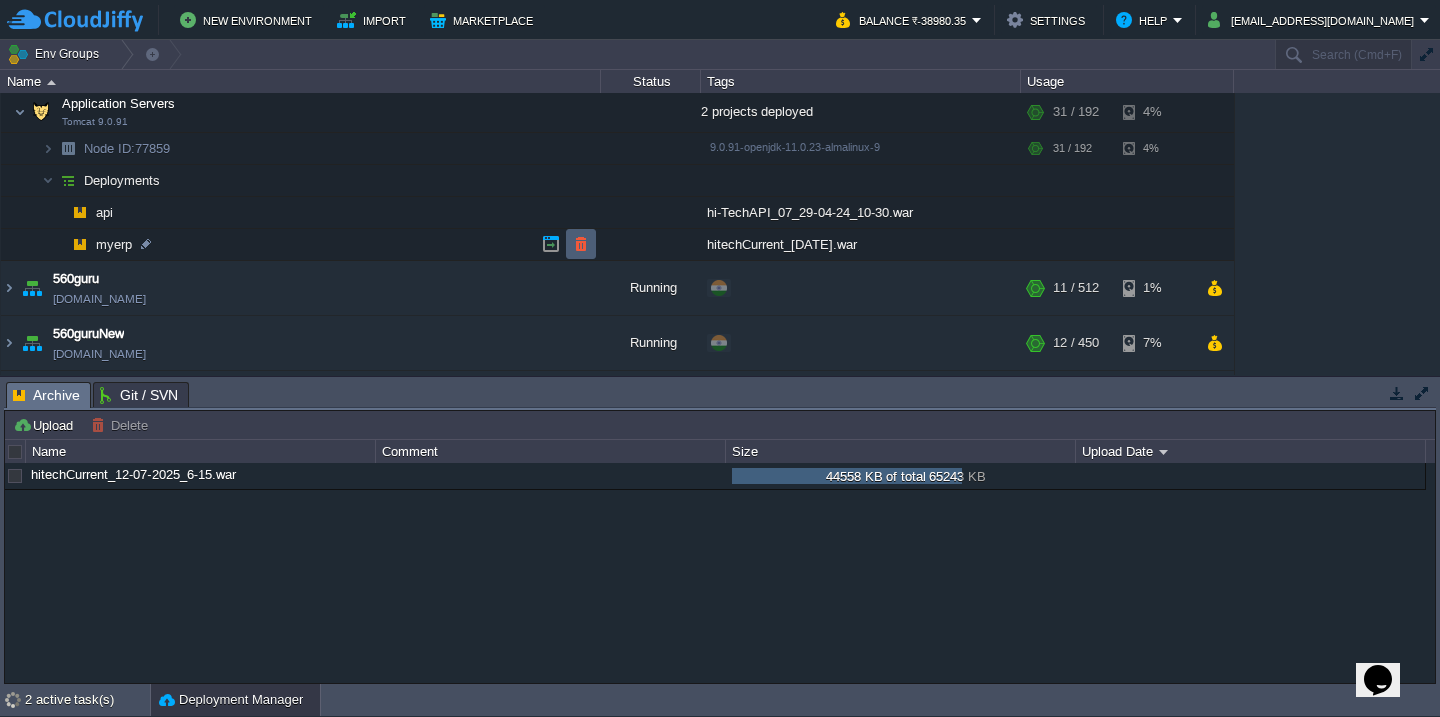 click at bounding box center [581, 244] 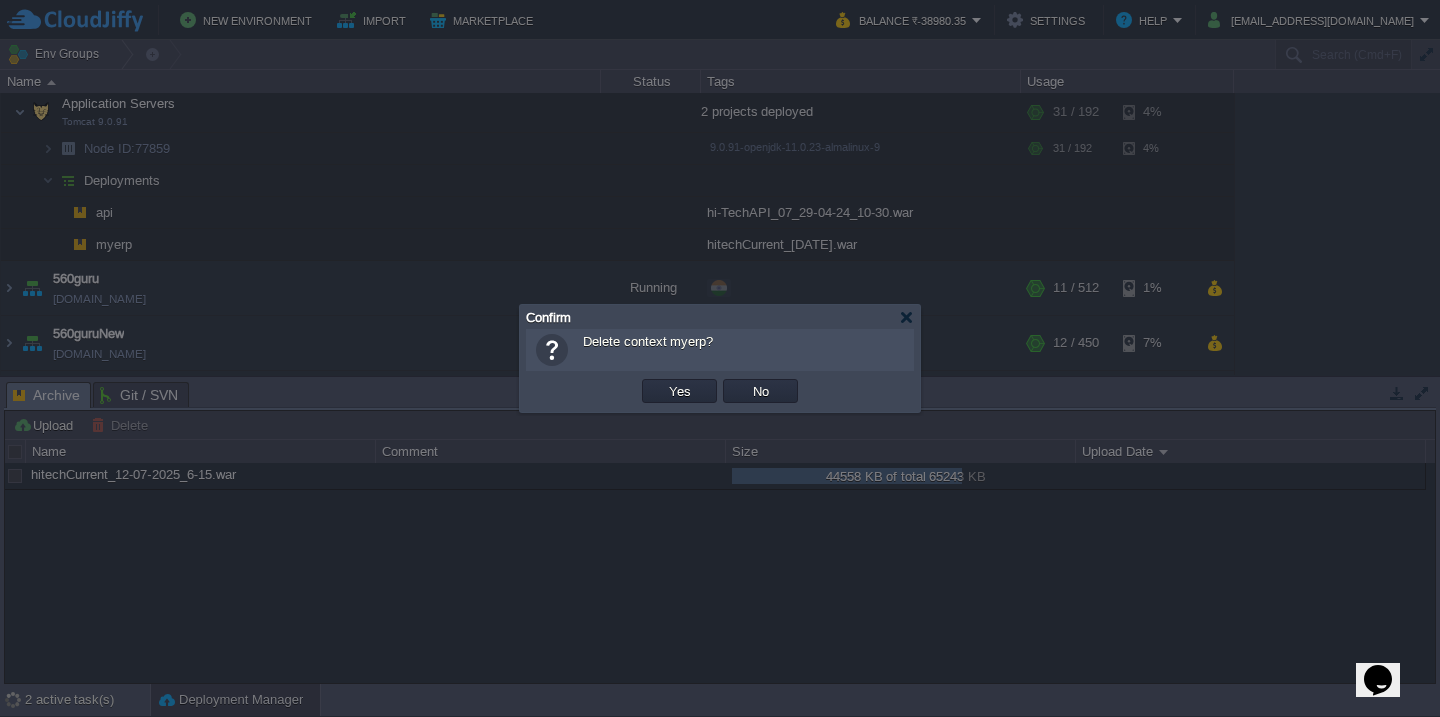 type 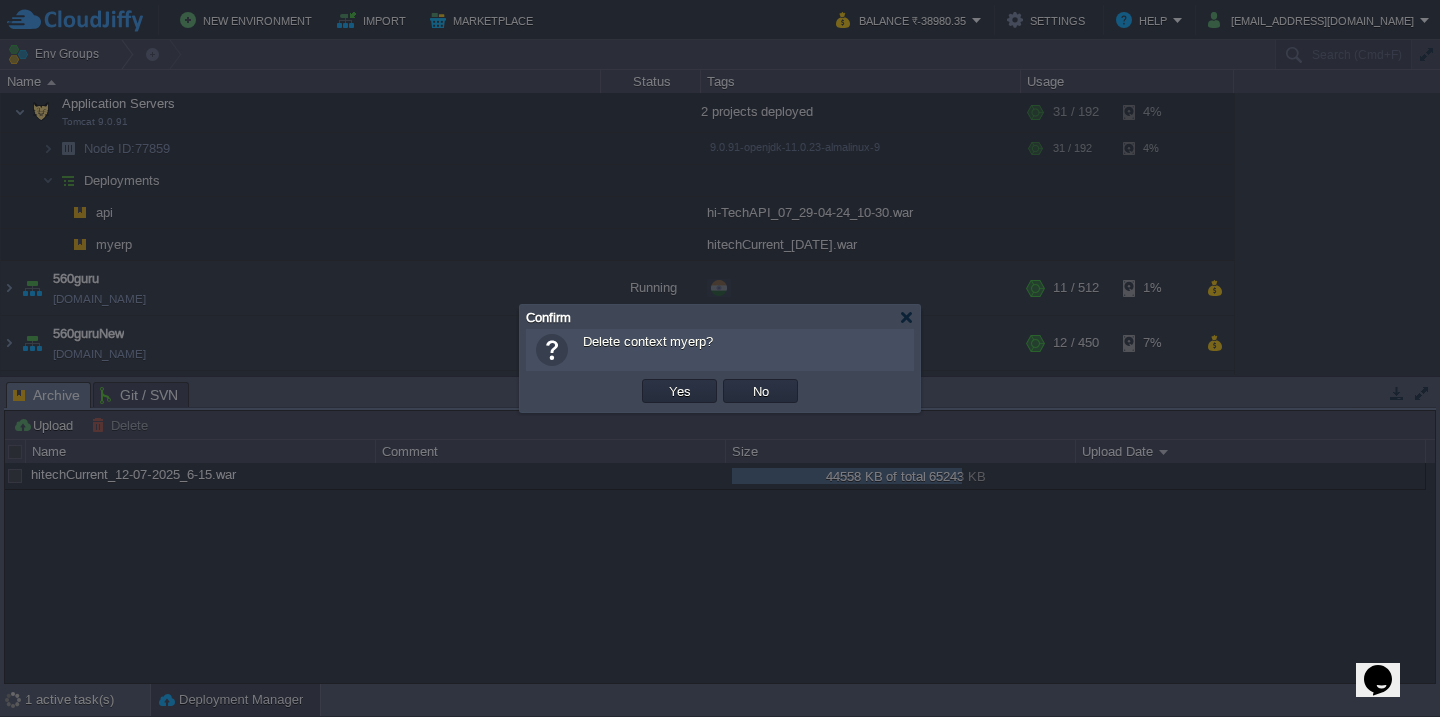 click on "Yes" at bounding box center (680, 391) 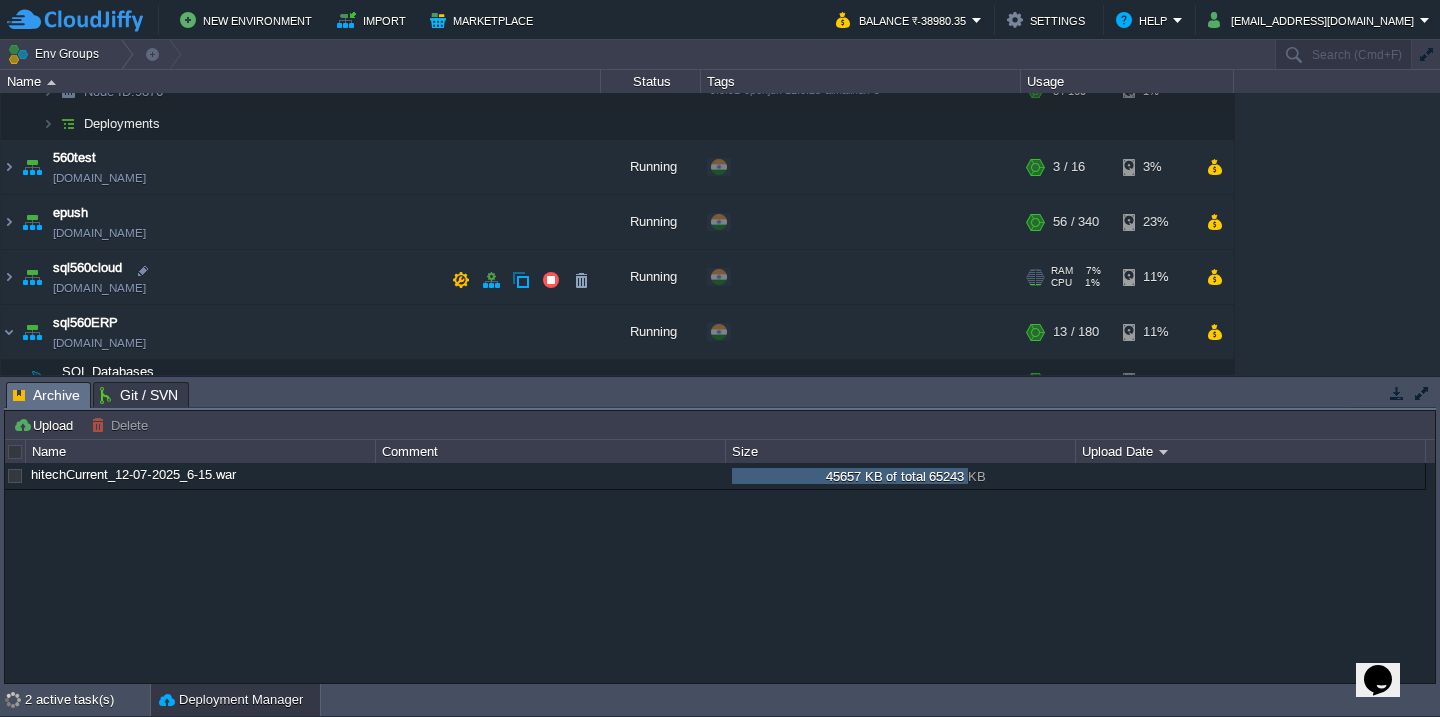 scroll, scrollTop: 738, scrollLeft: 0, axis: vertical 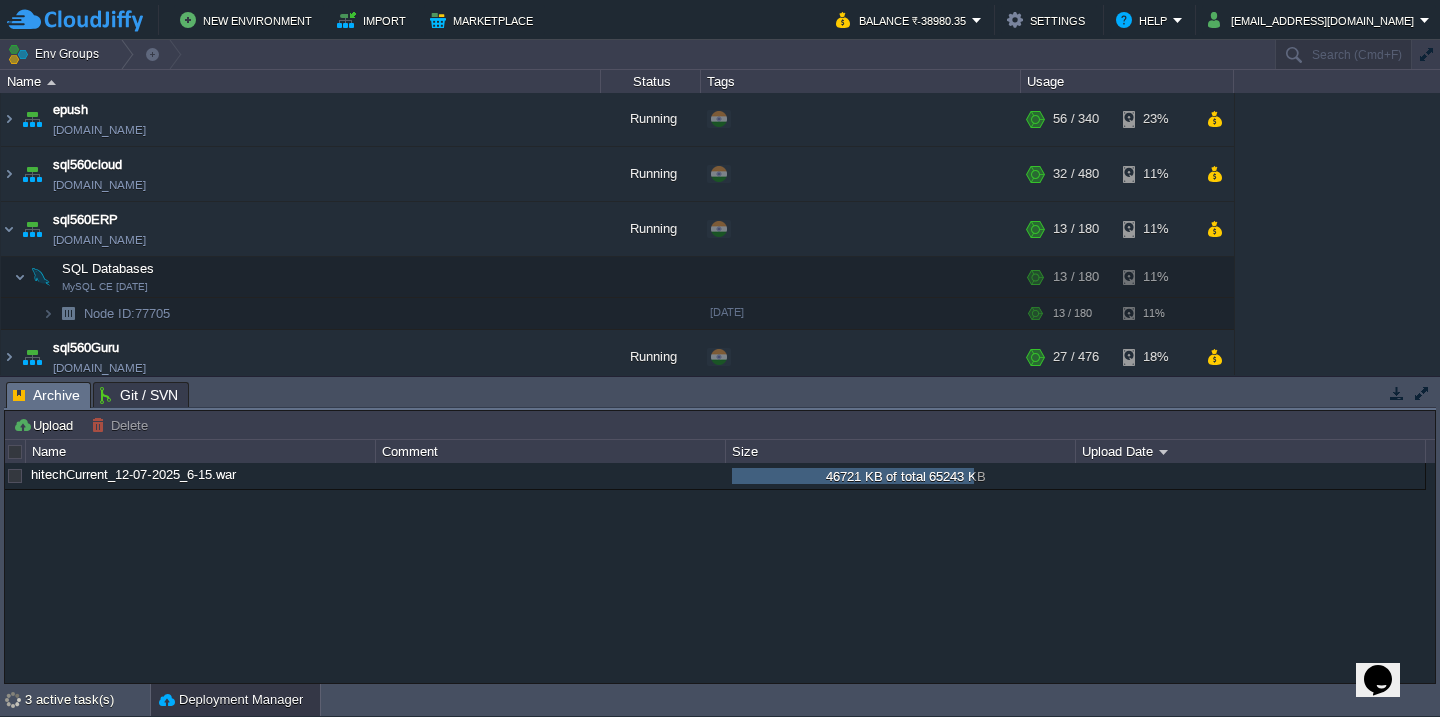 click on "560guruNew [DOMAIN_NAME]" at bounding box center [301, -261] 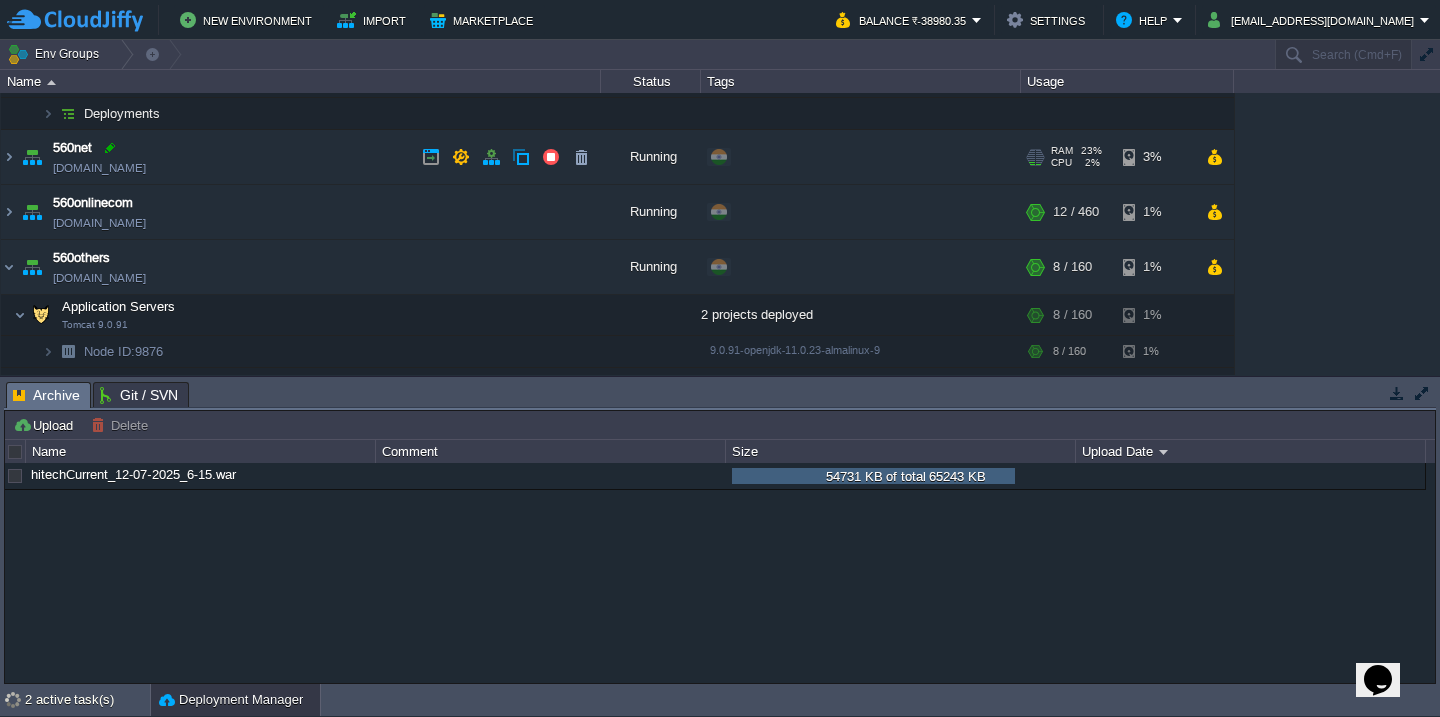 scroll, scrollTop: 0, scrollLeft: 0, axis: both 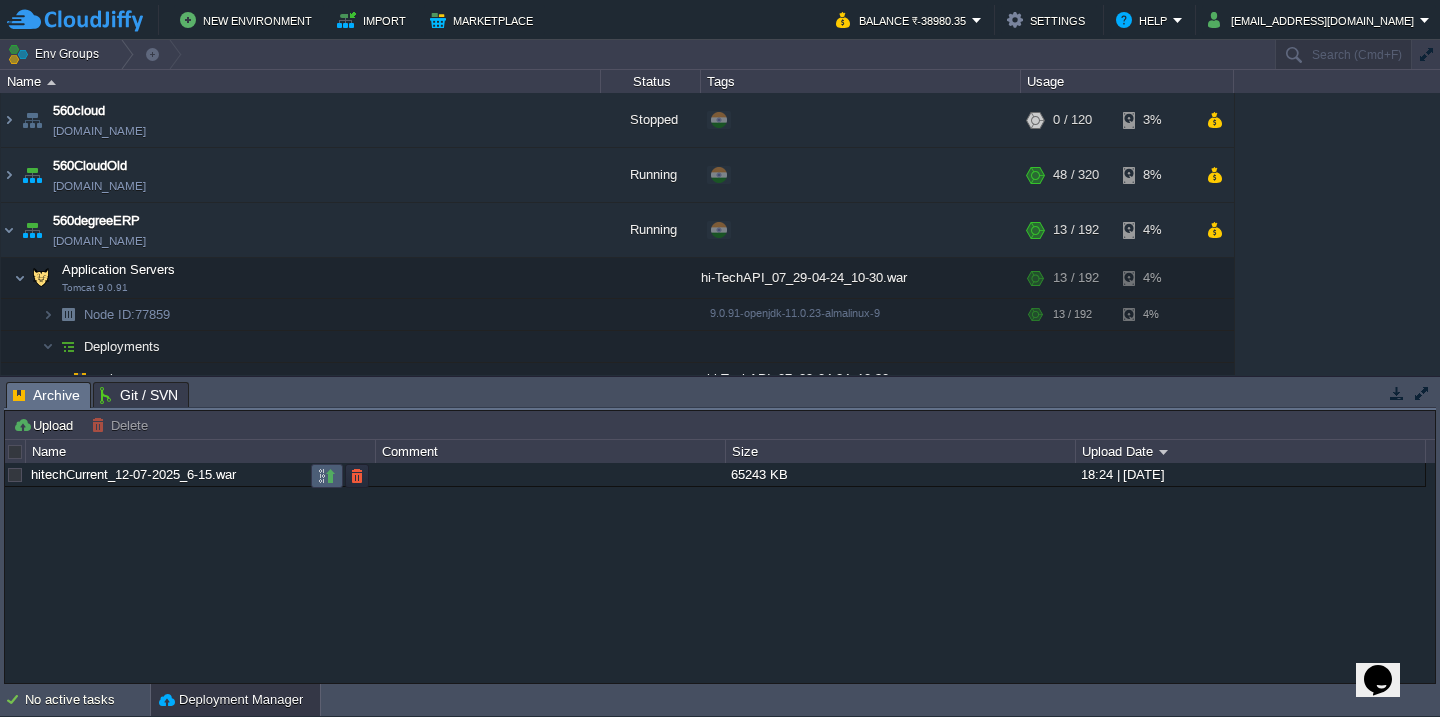 click at bounding box center [327, 476] 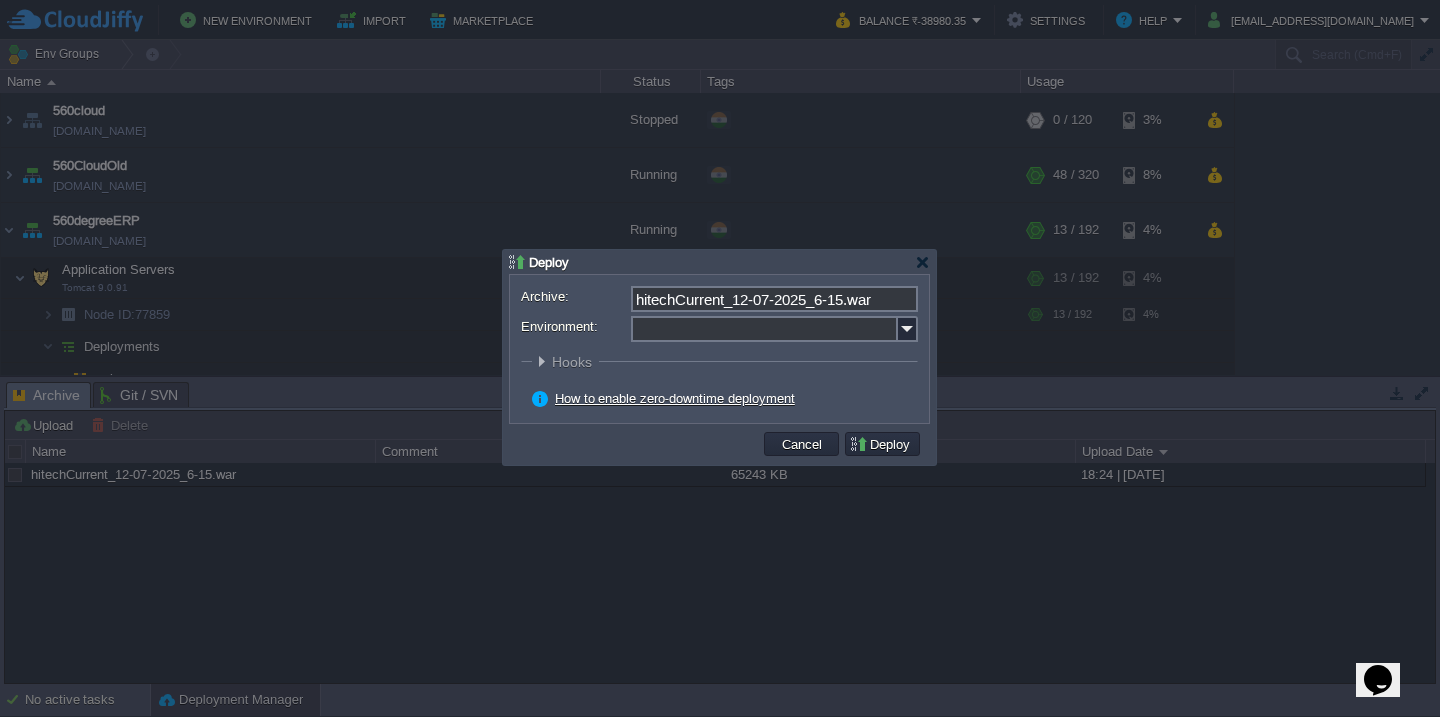 click on "Environment:" at bounding box center [764, 329] 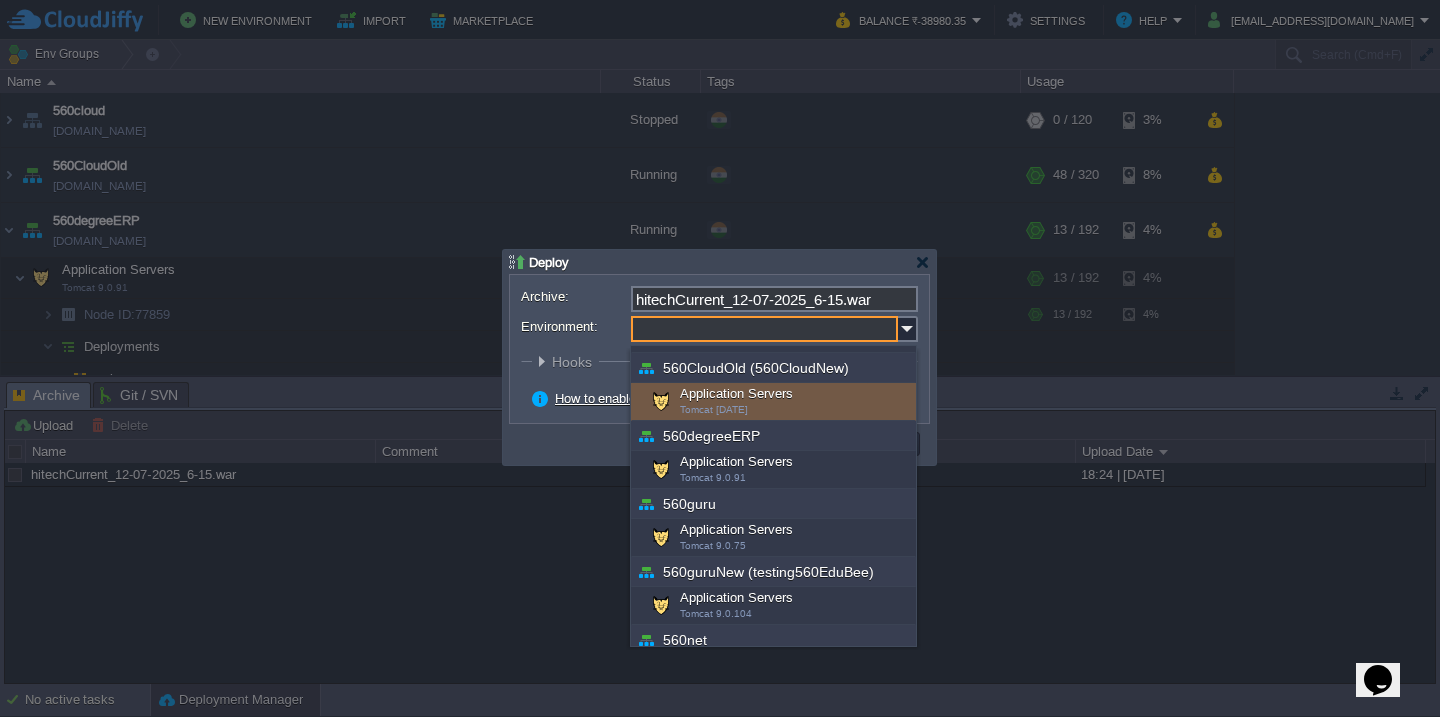 scroll, scrollTop: 64, scrollLeft: 0, axis: vertical 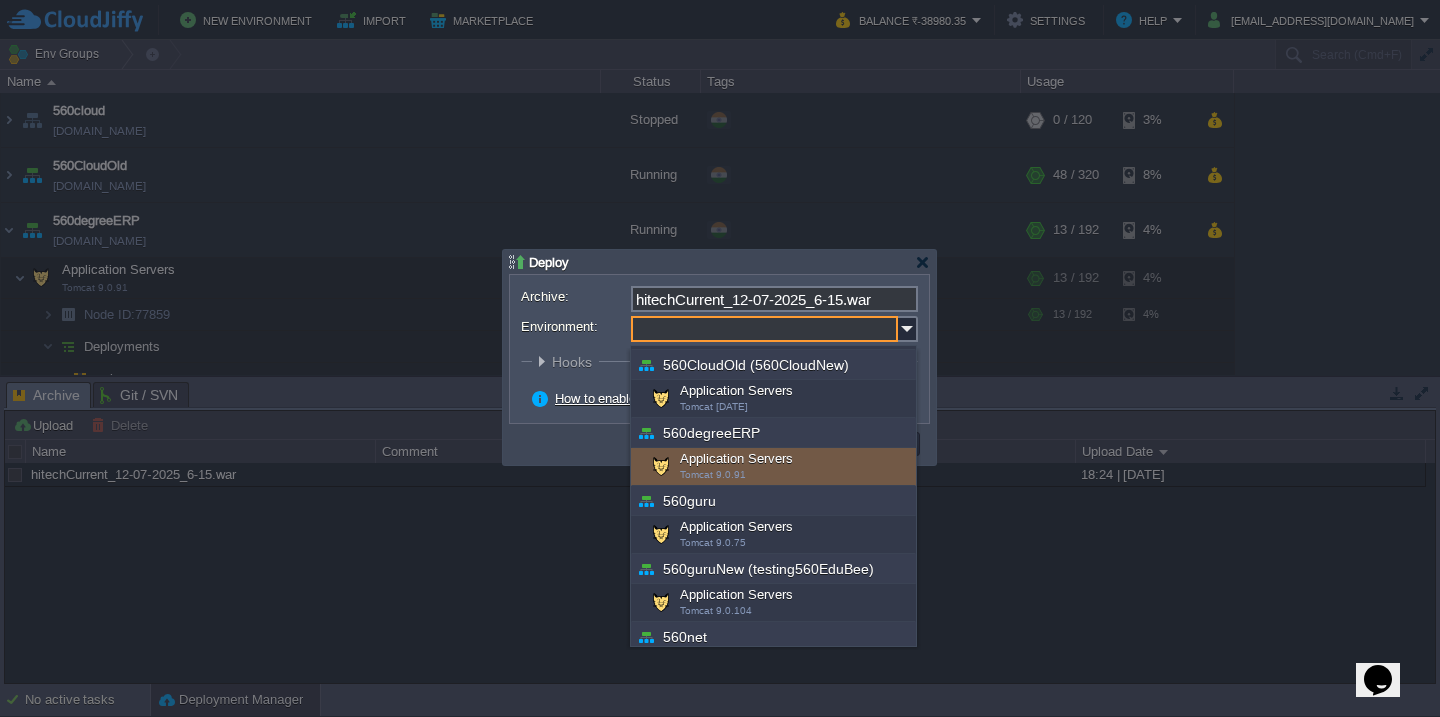 click on "Application Servers Tomcat 9.0.91" at bounding box center [773, 467] 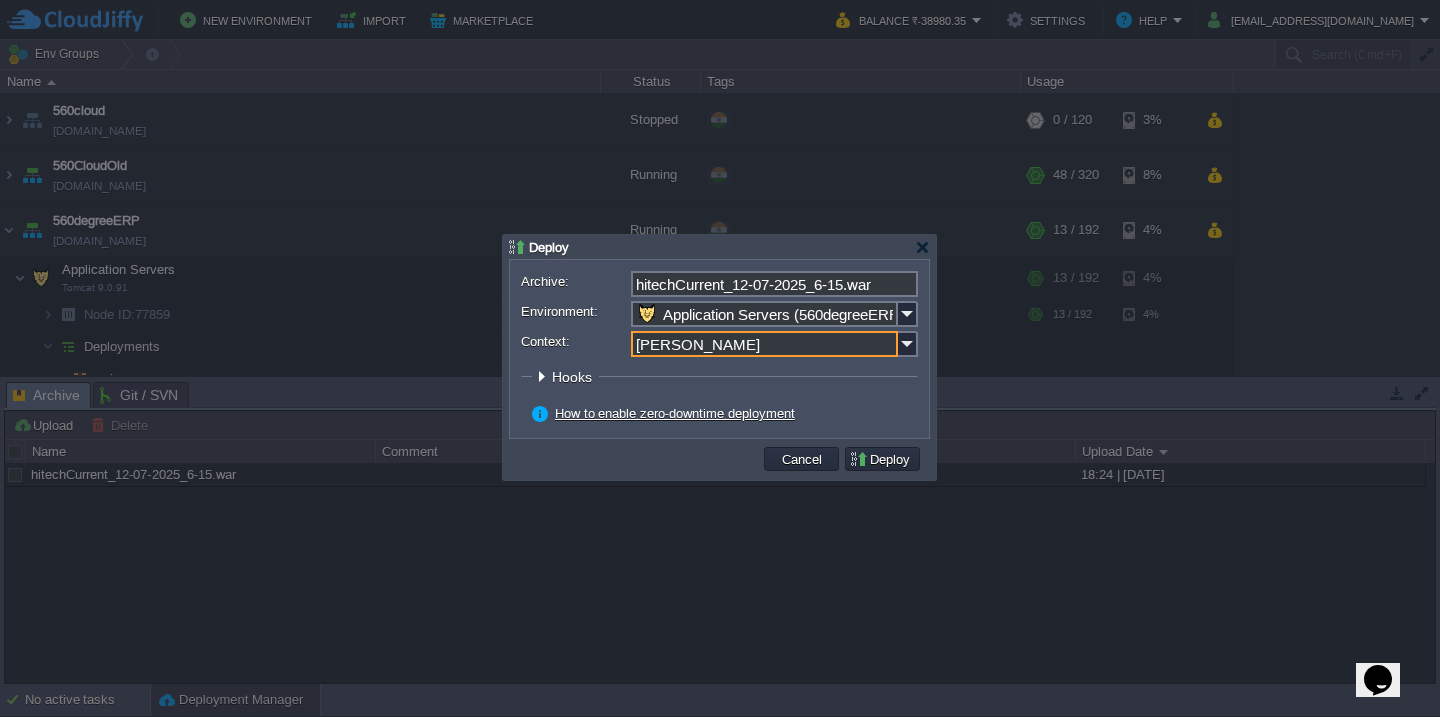 type on "myerp" 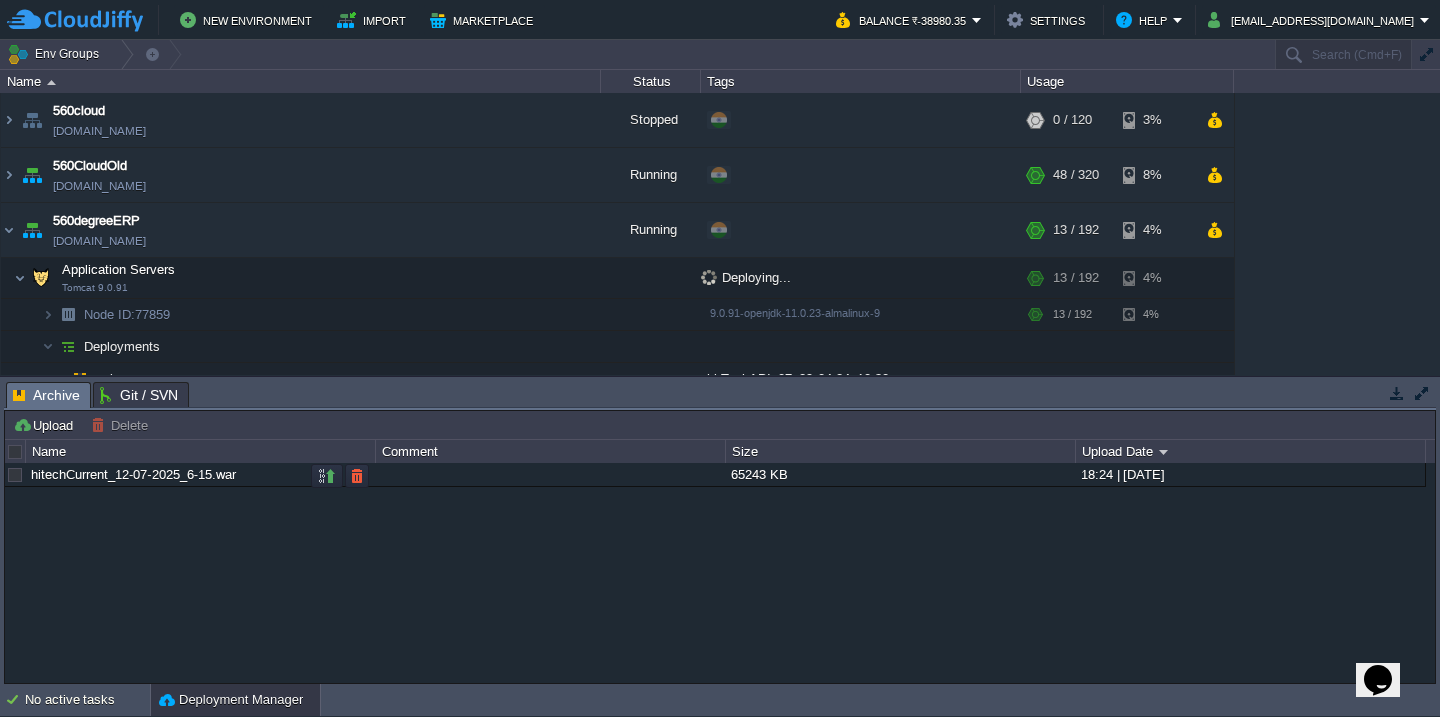 scroll, scrollTop: 44, scrollLeft: 0, axis: vertical 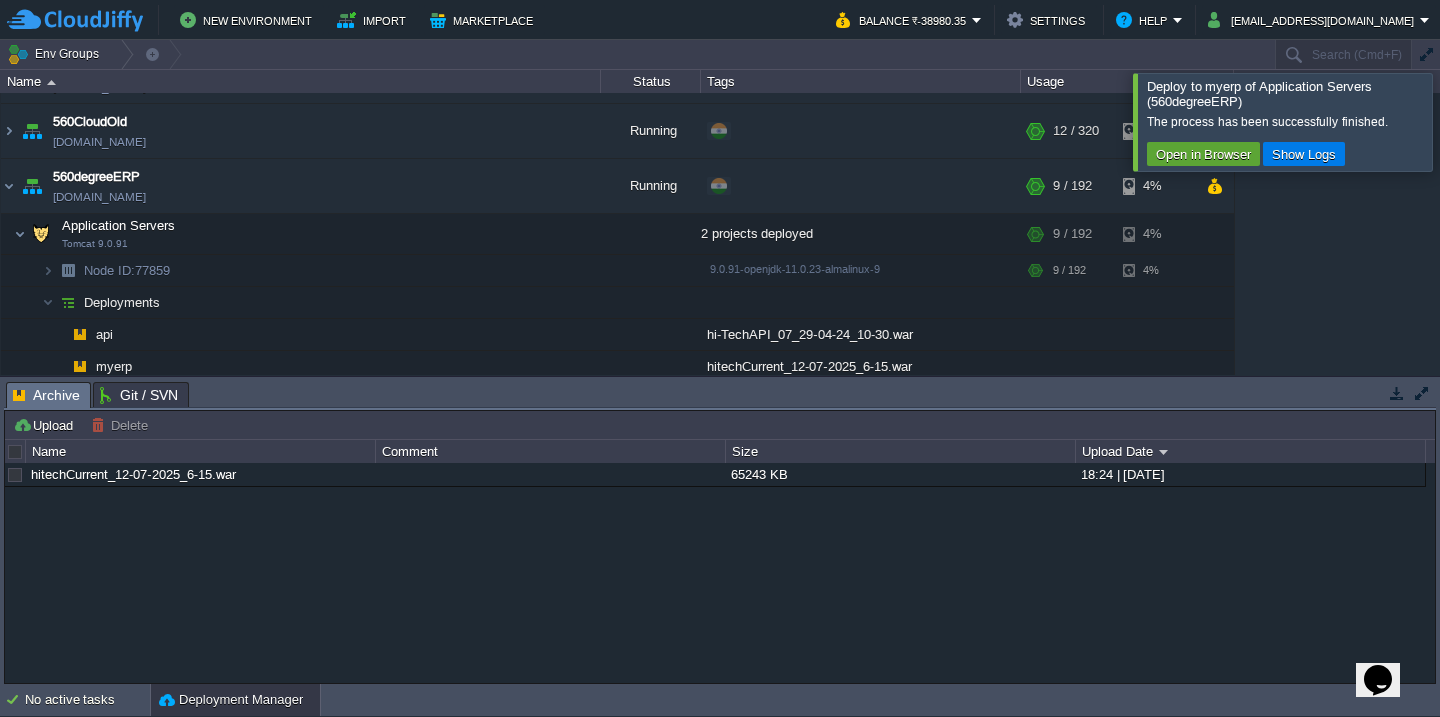 click at bounding box center [1464, 121] 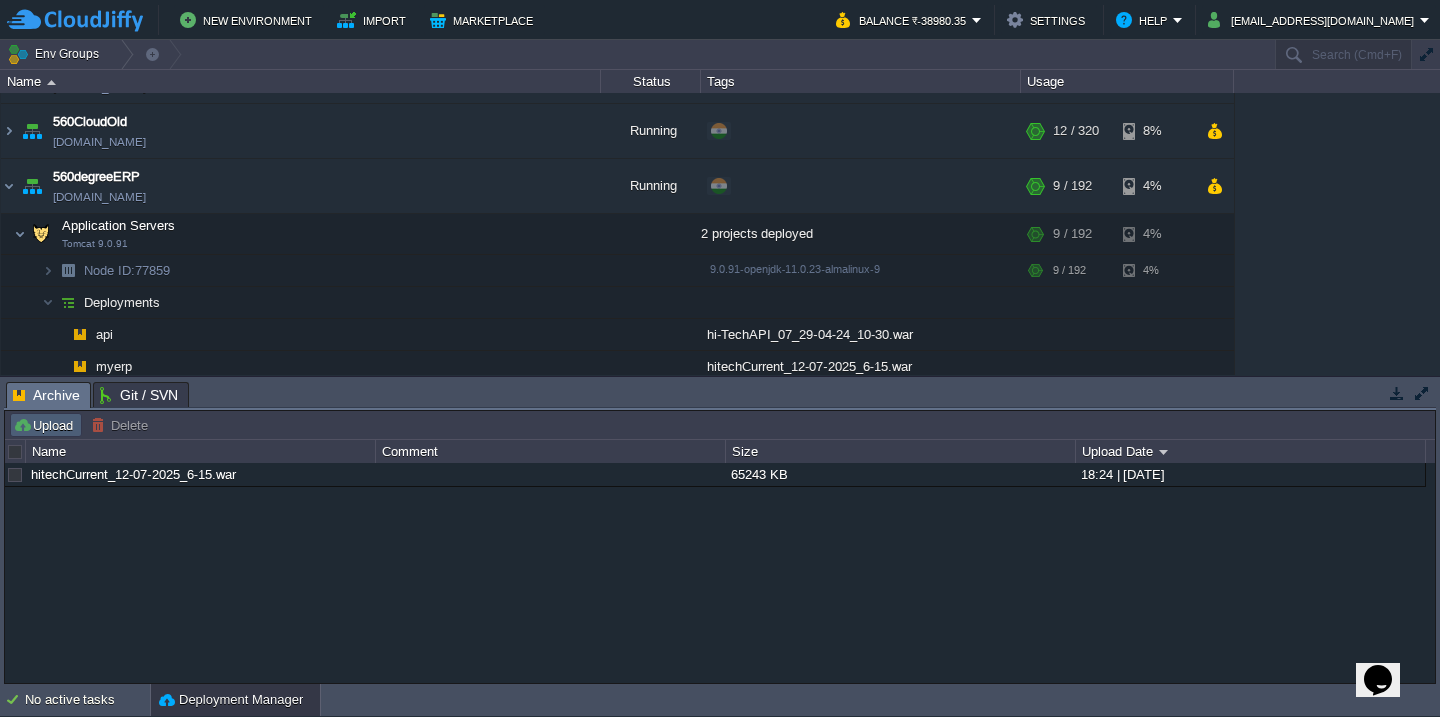 click on "Upload" at bounding box center (46, 425) 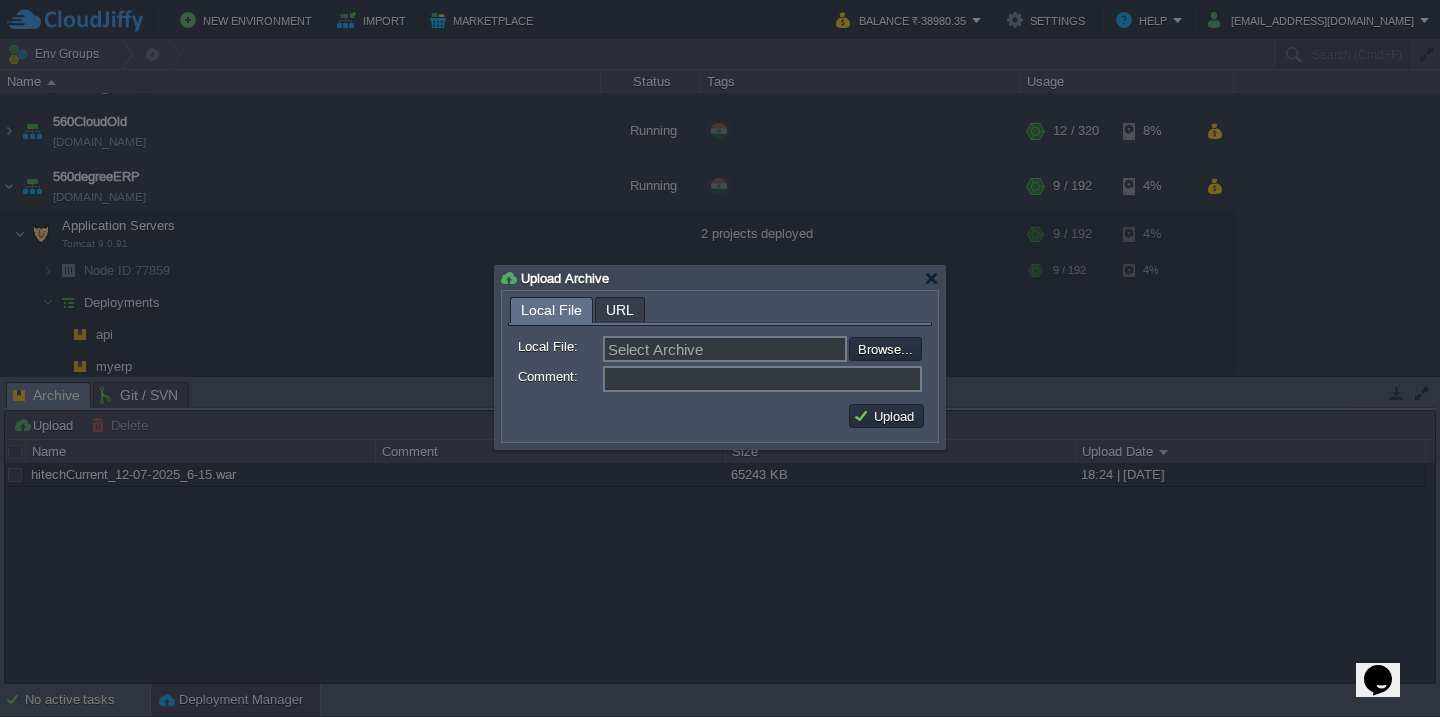 click on "Select Archive Browse..." at bounding box center (762, 349) 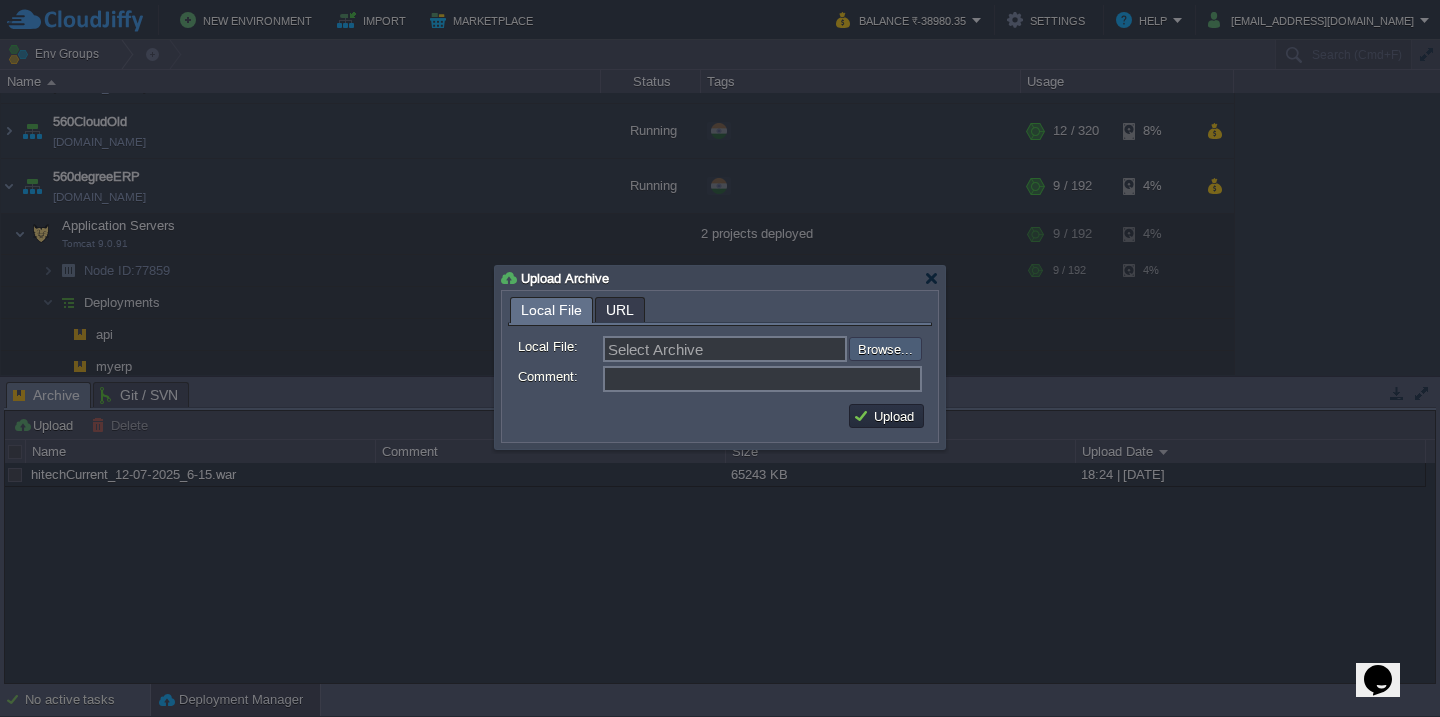 click at bounding box center (795, 349) 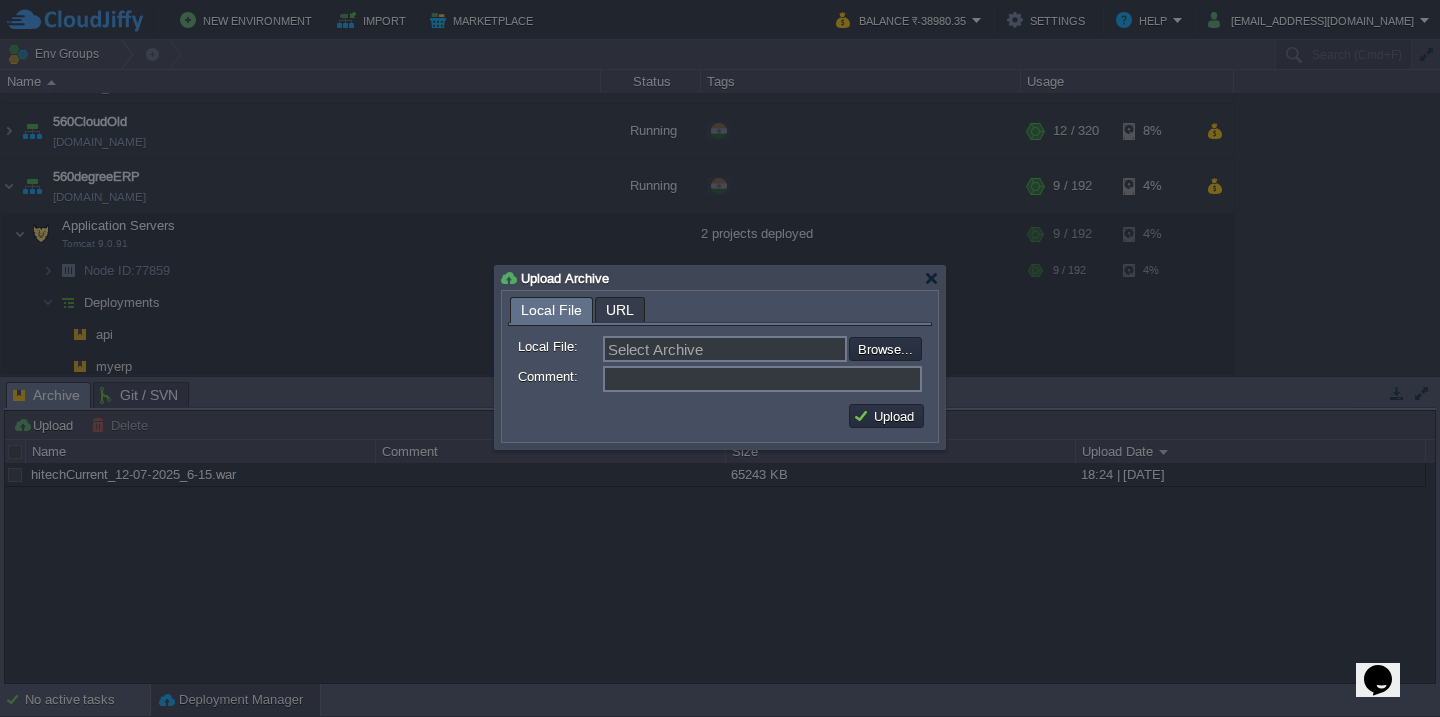 type on "C:\fakepath\guru_source_12_07_25(6.35).war" 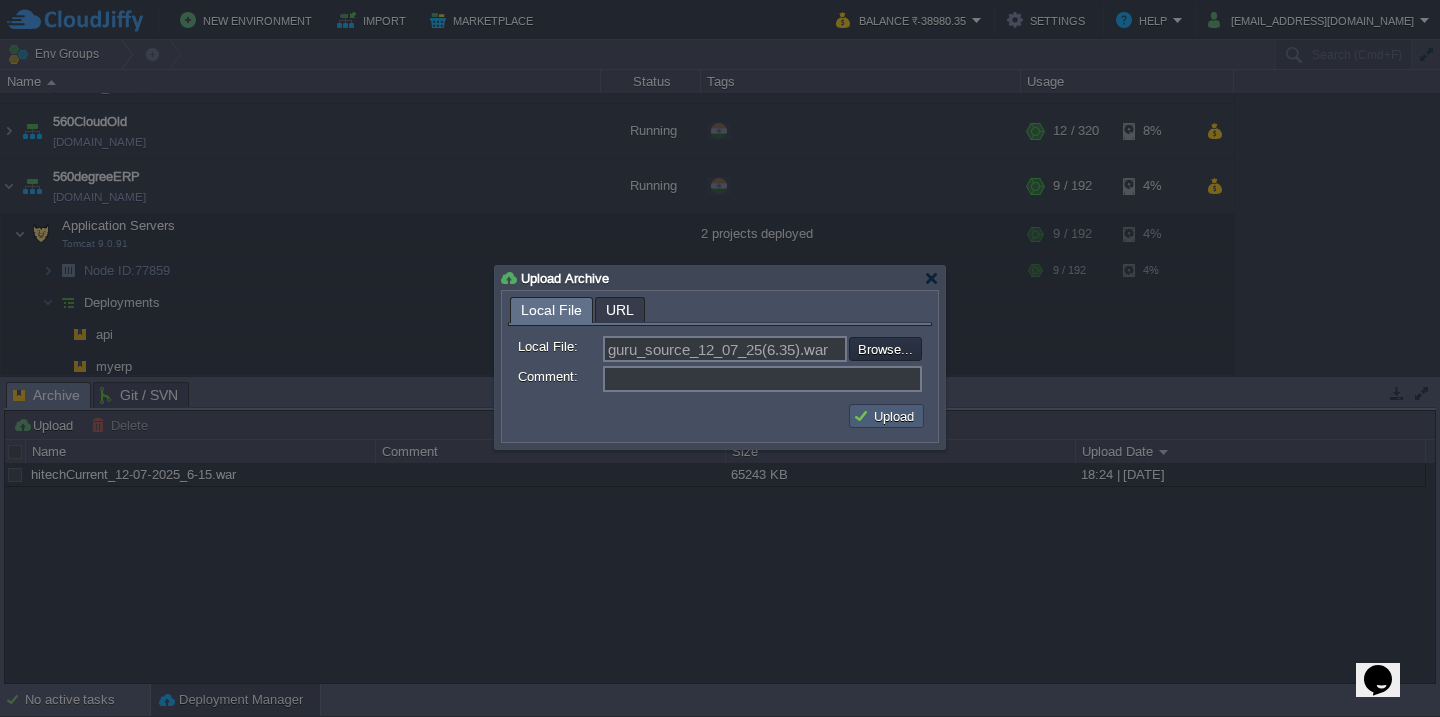 click on "Upload" at bounding box center [886, 416] 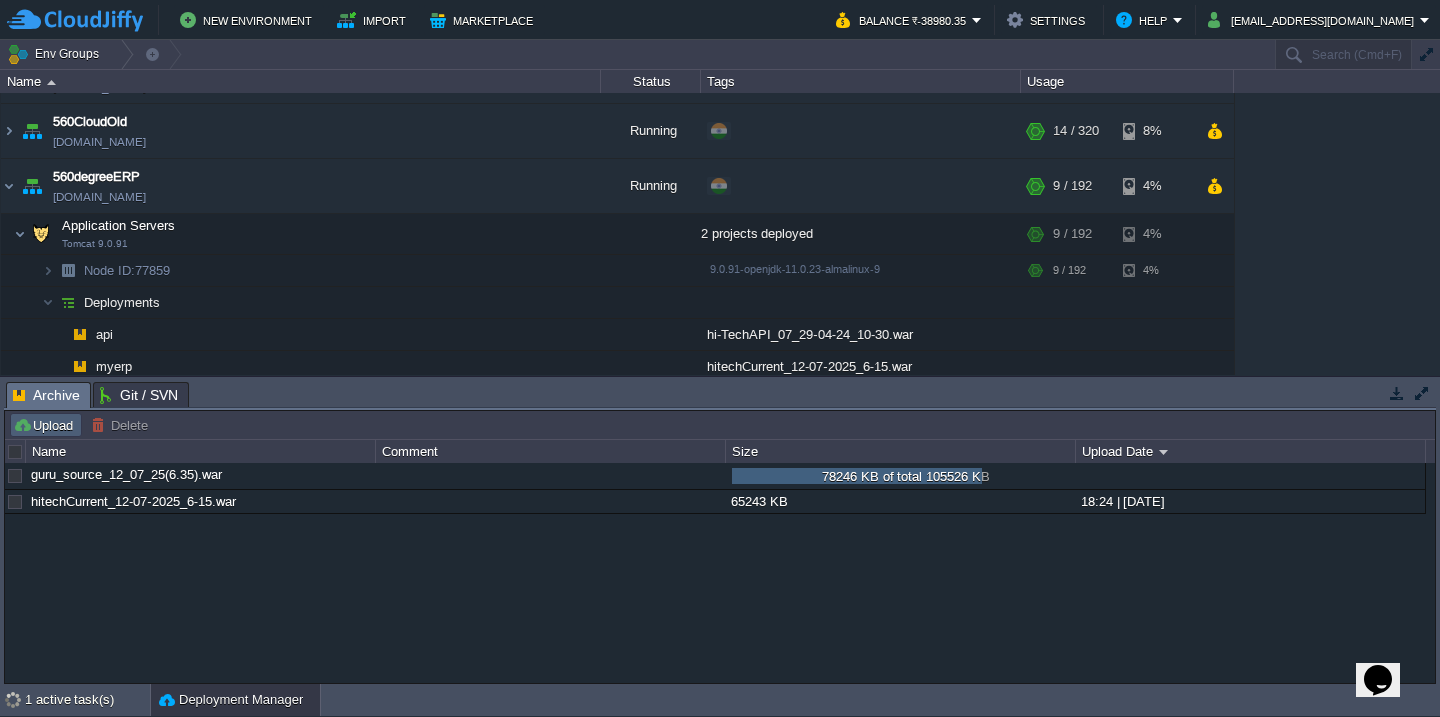 click on "Upload" at bounding box center (46, 425) 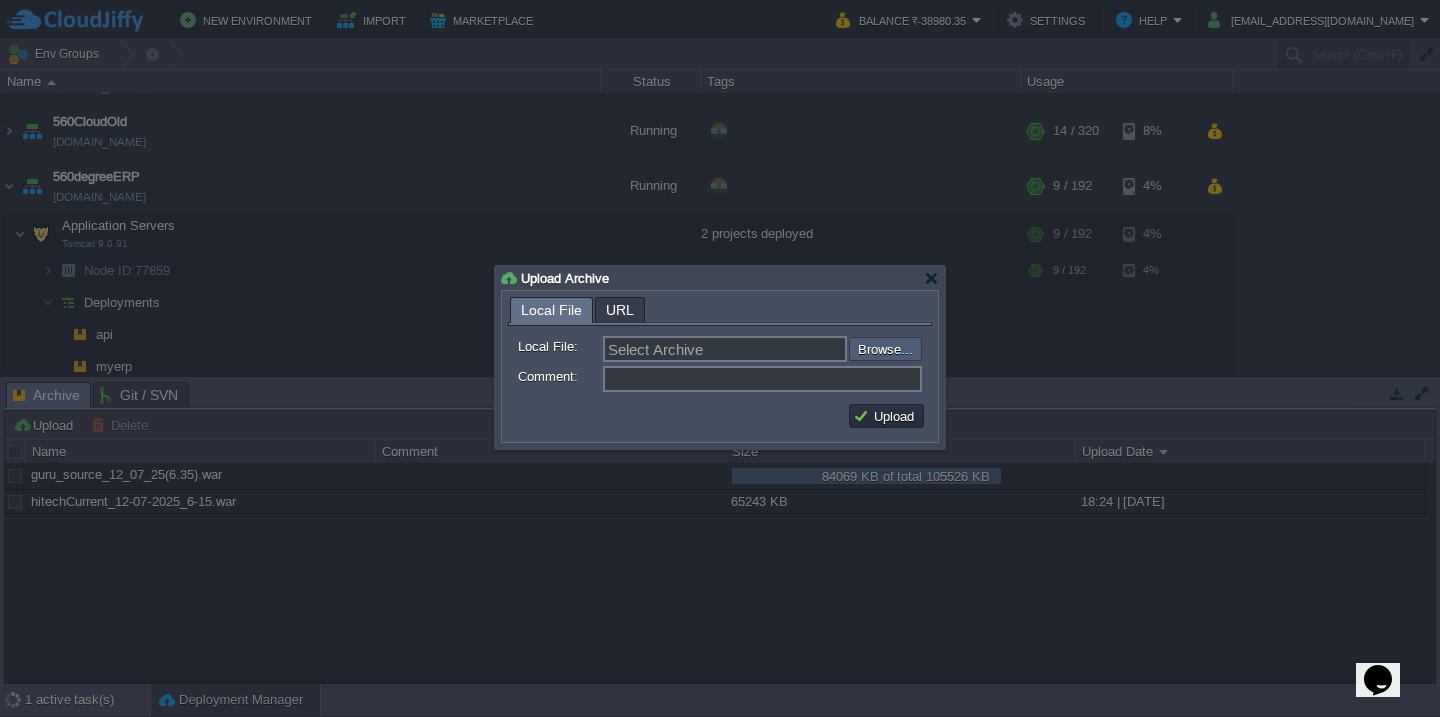 click at bounding box center [795, 349] 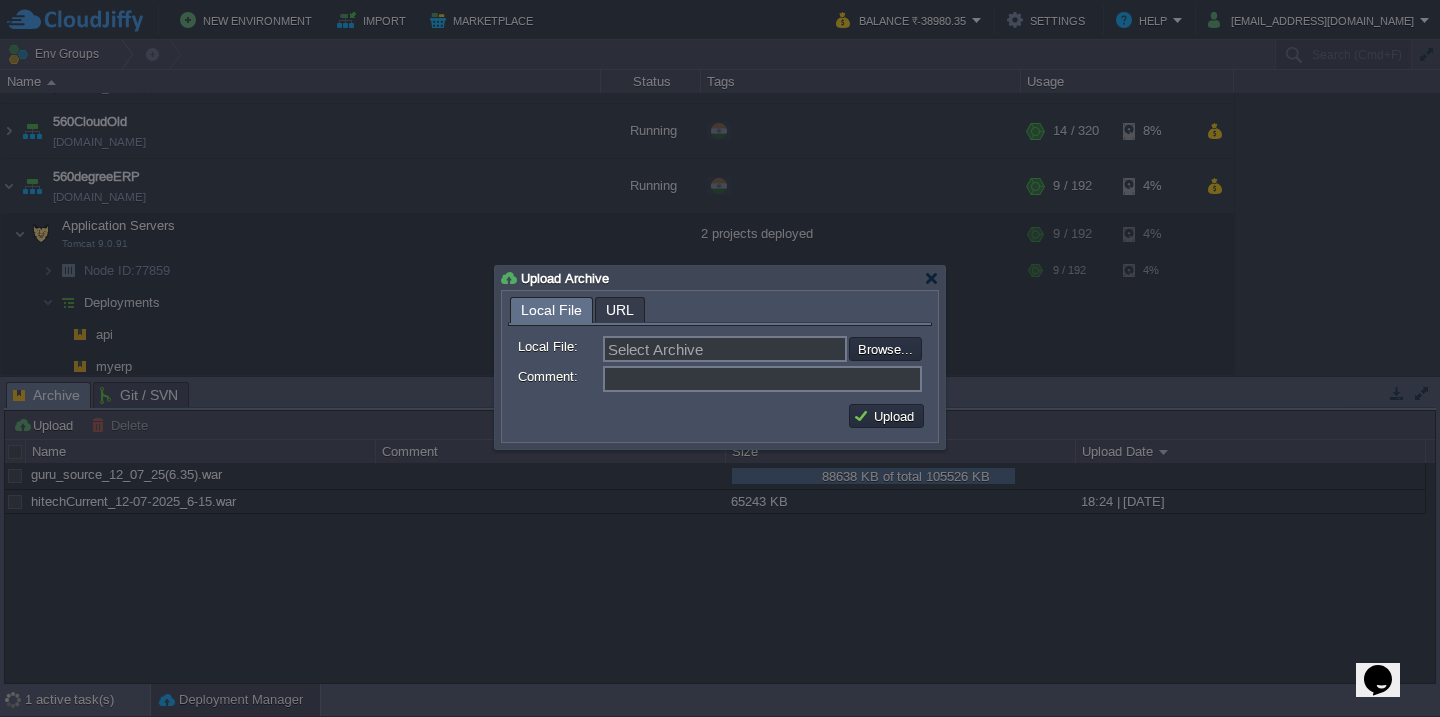 type on "C:\fakepath\VMS-12-7-2025_6-34.war" 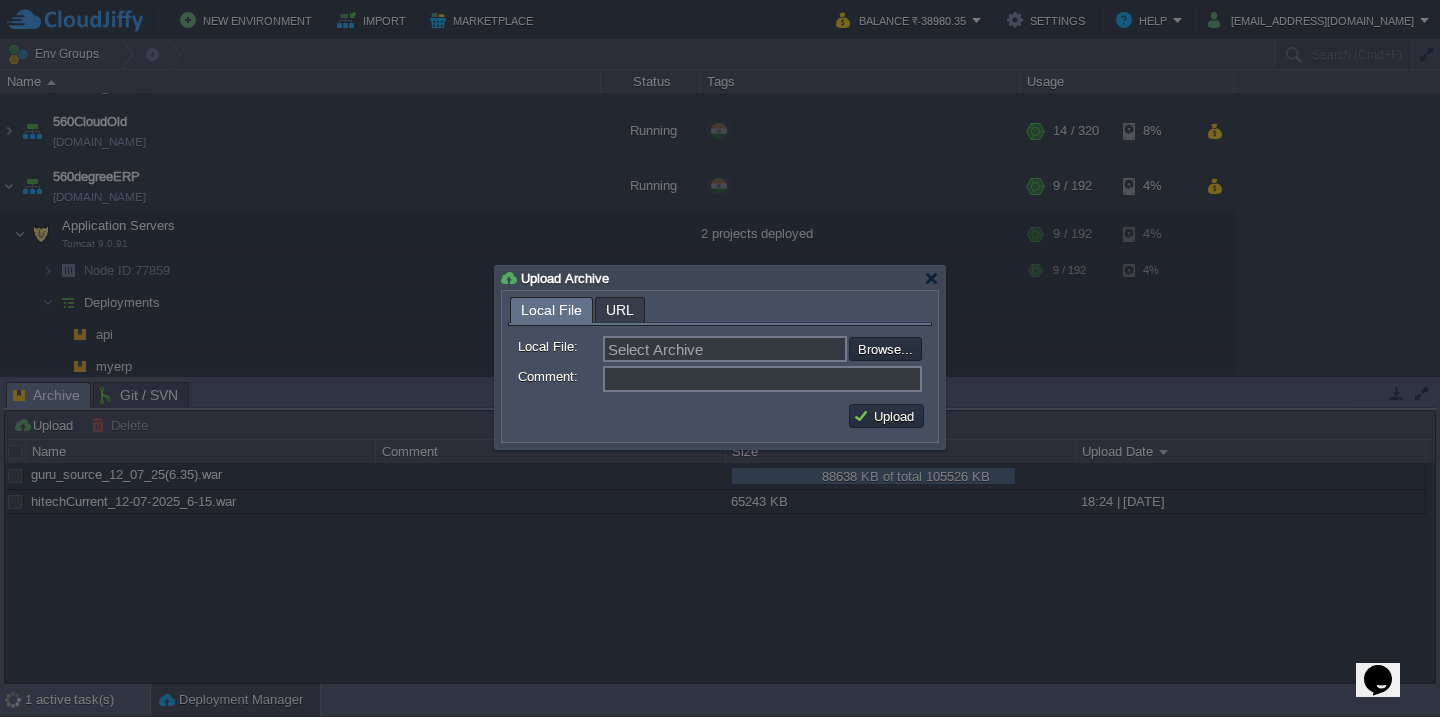 type on "VMS-12-7-2025_6-34.war" 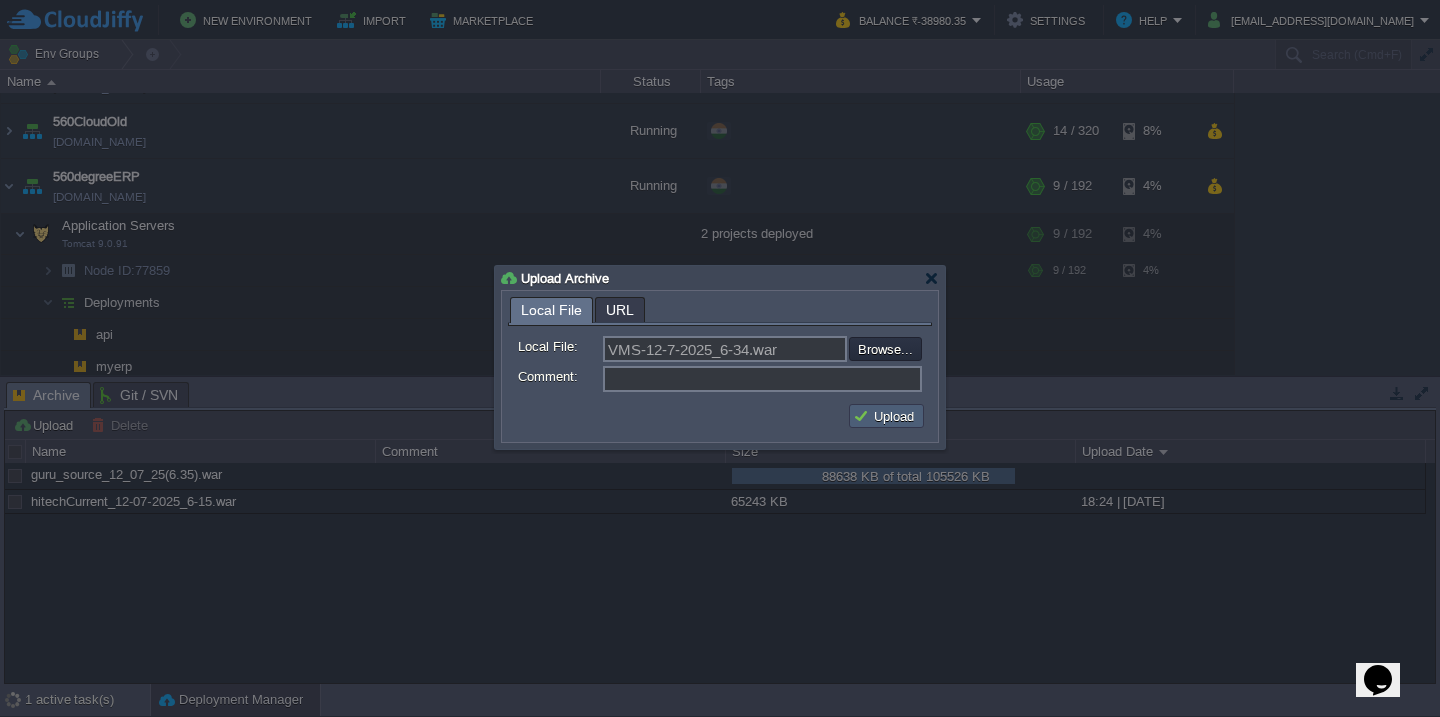 click on "Upload" at bounding box center [886, 416] 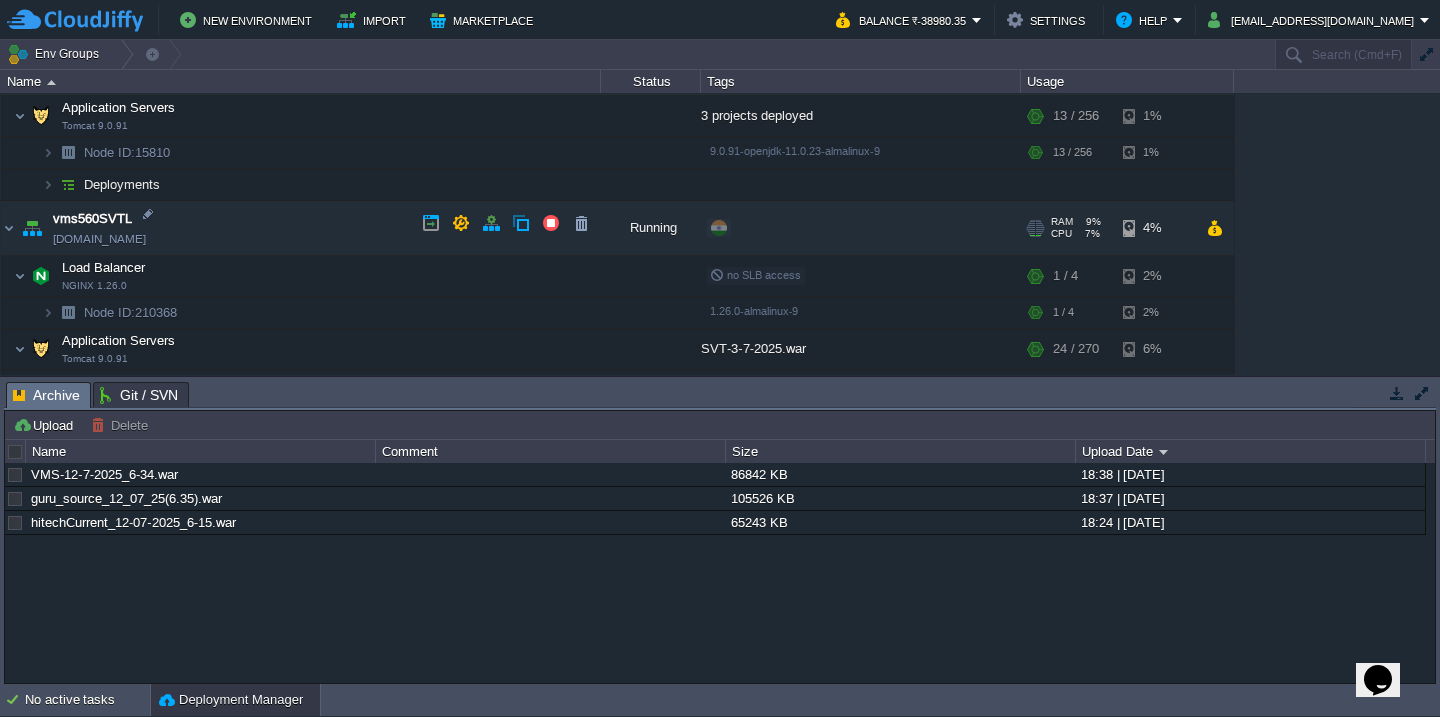 scroll, scrollTop: 1781, scrollLeft: 0, axis: vertical 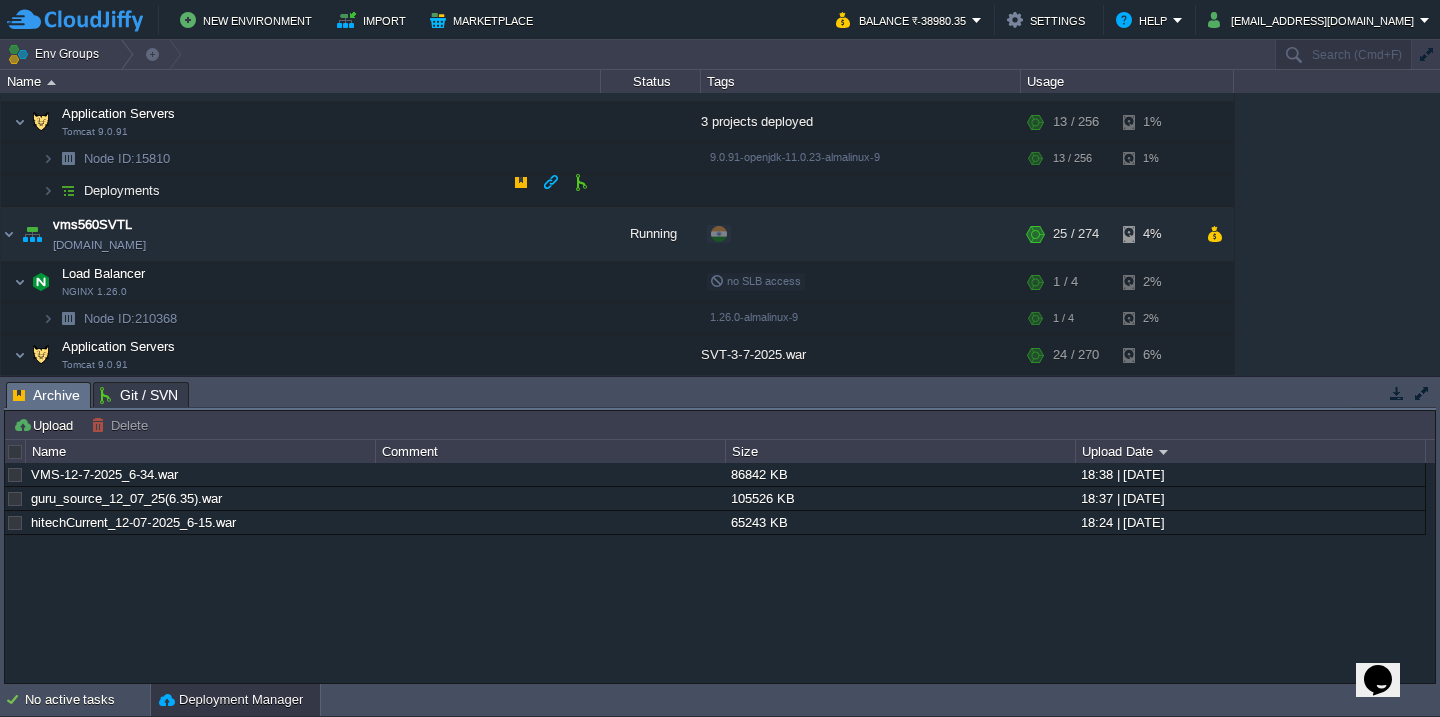 click on "Deployments" at bounding box center (301, 191) 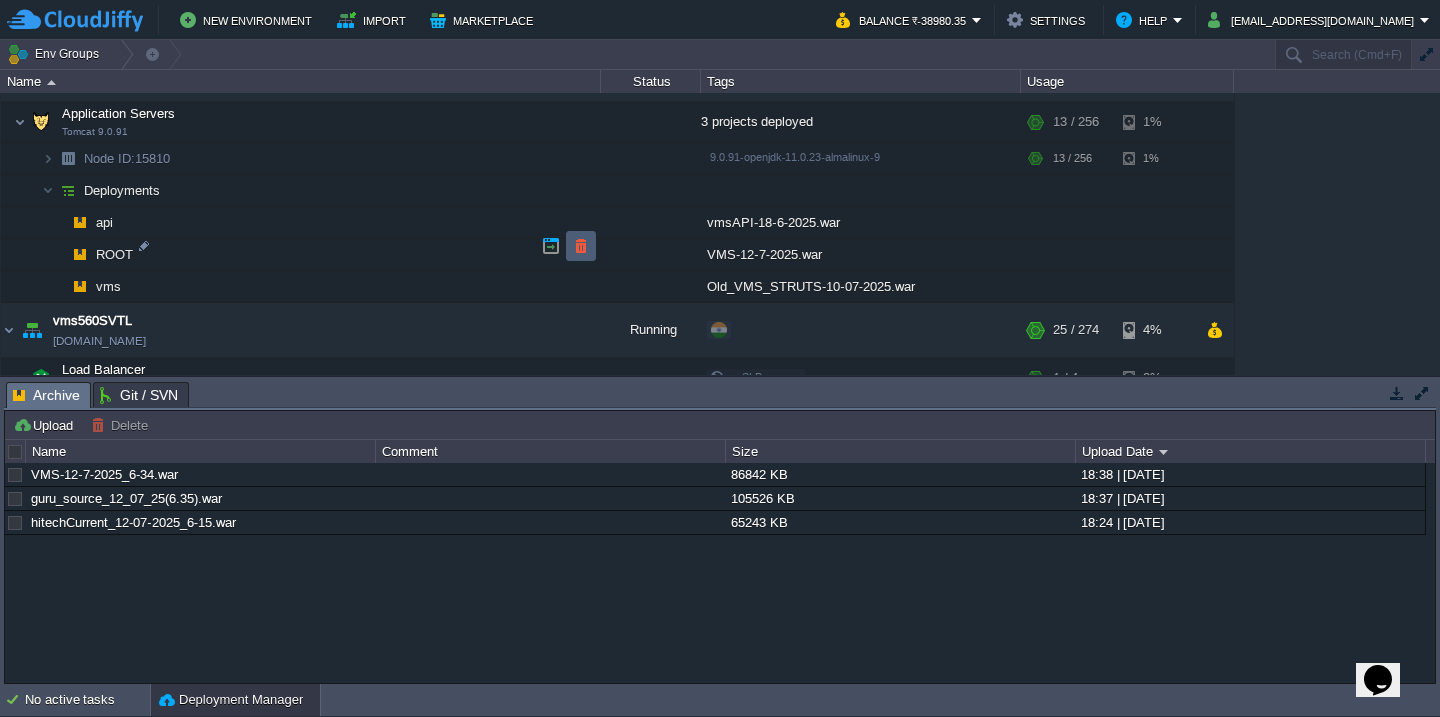 click at bounding box center [581, 246] 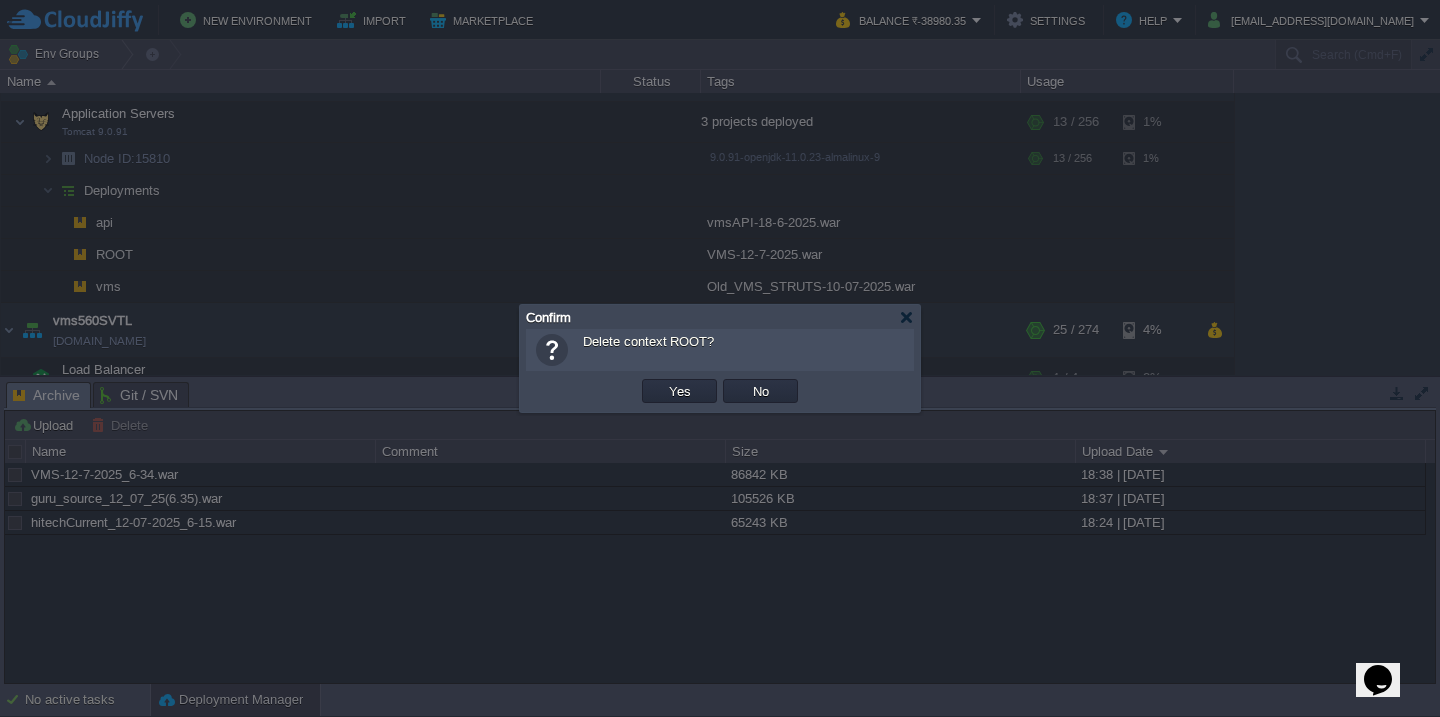 type 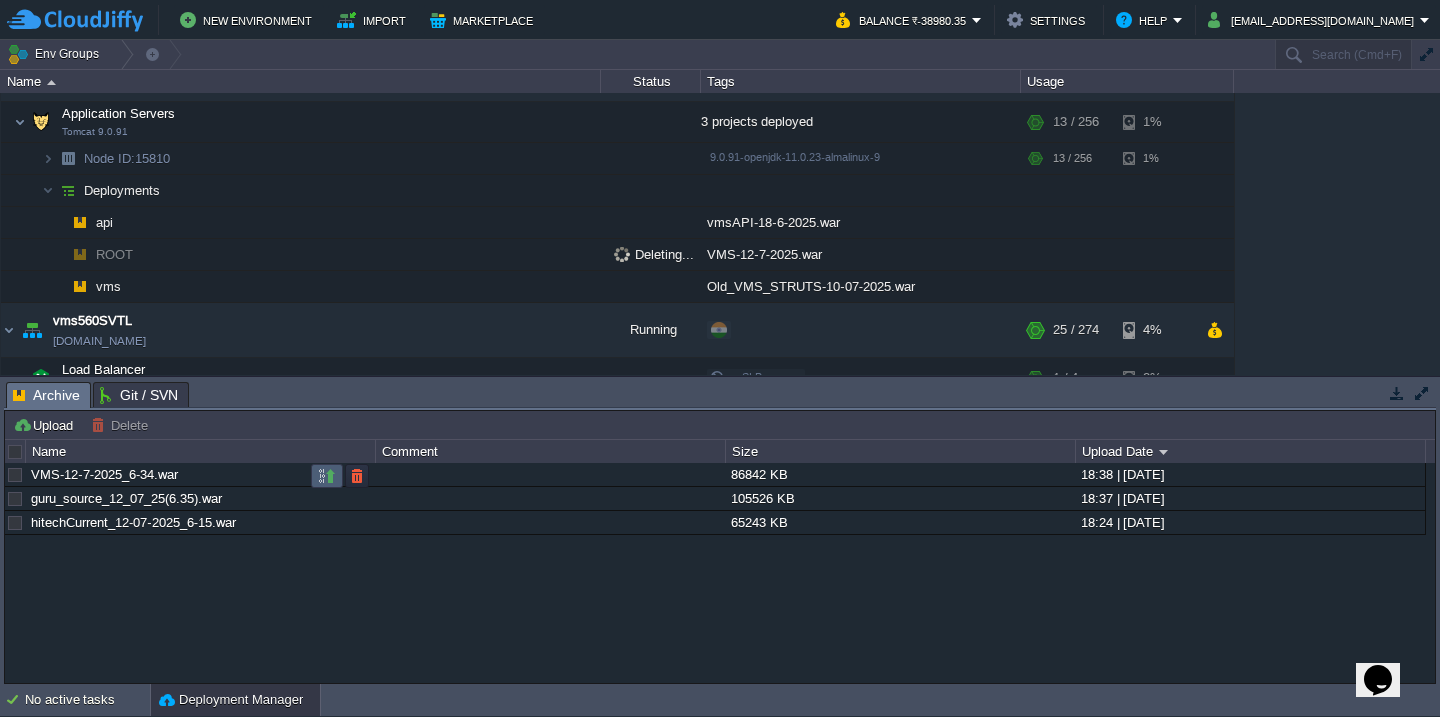 click at bounding box center [327, 476] 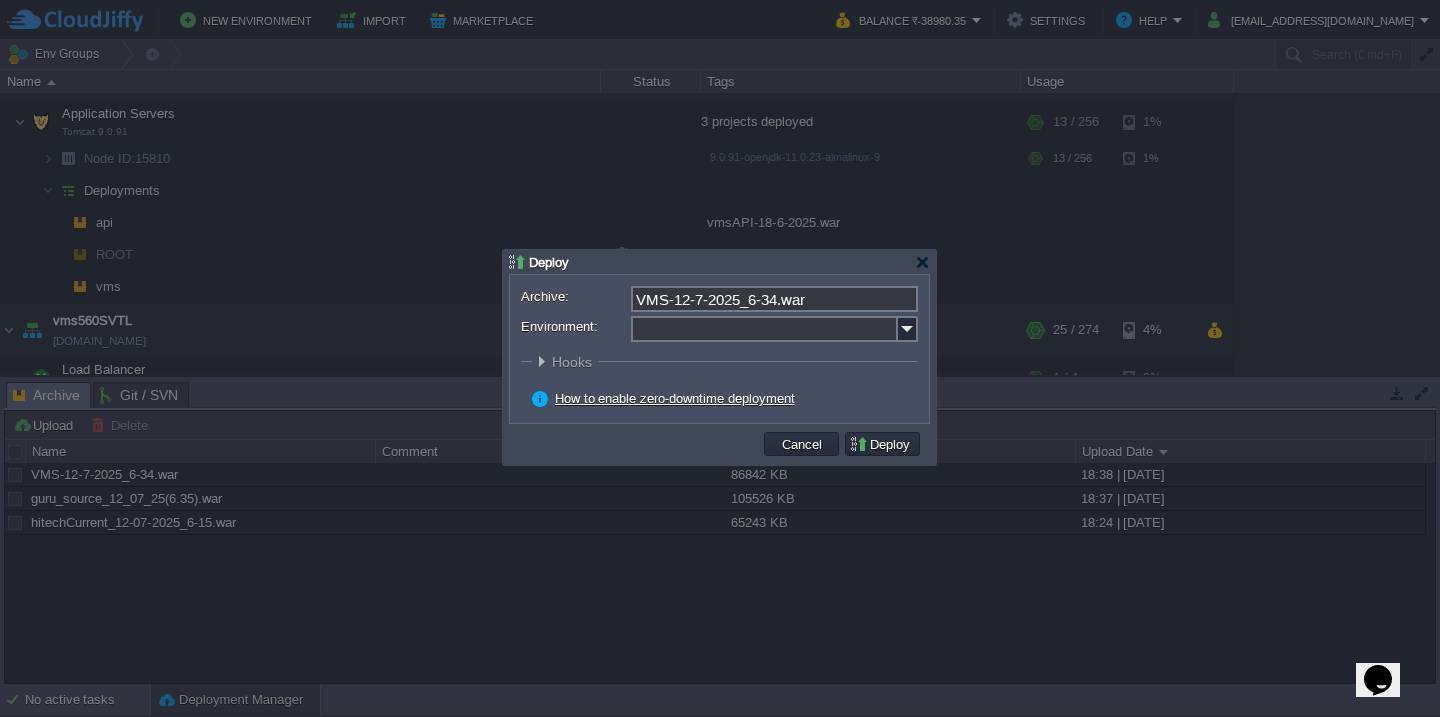click on "Environment:" at bounding box center [764, 329] 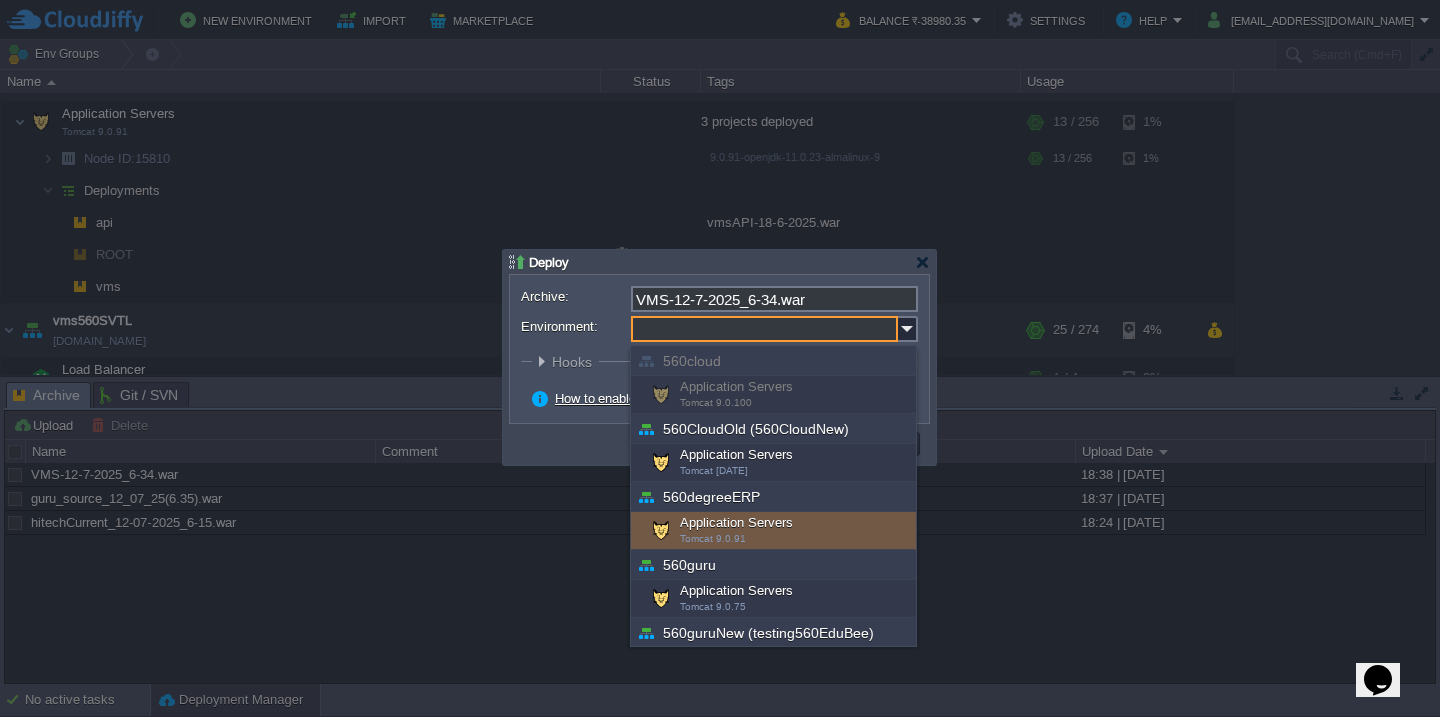 scroll, scrollTop: 652, scrollLeft: 0, axis: vertical 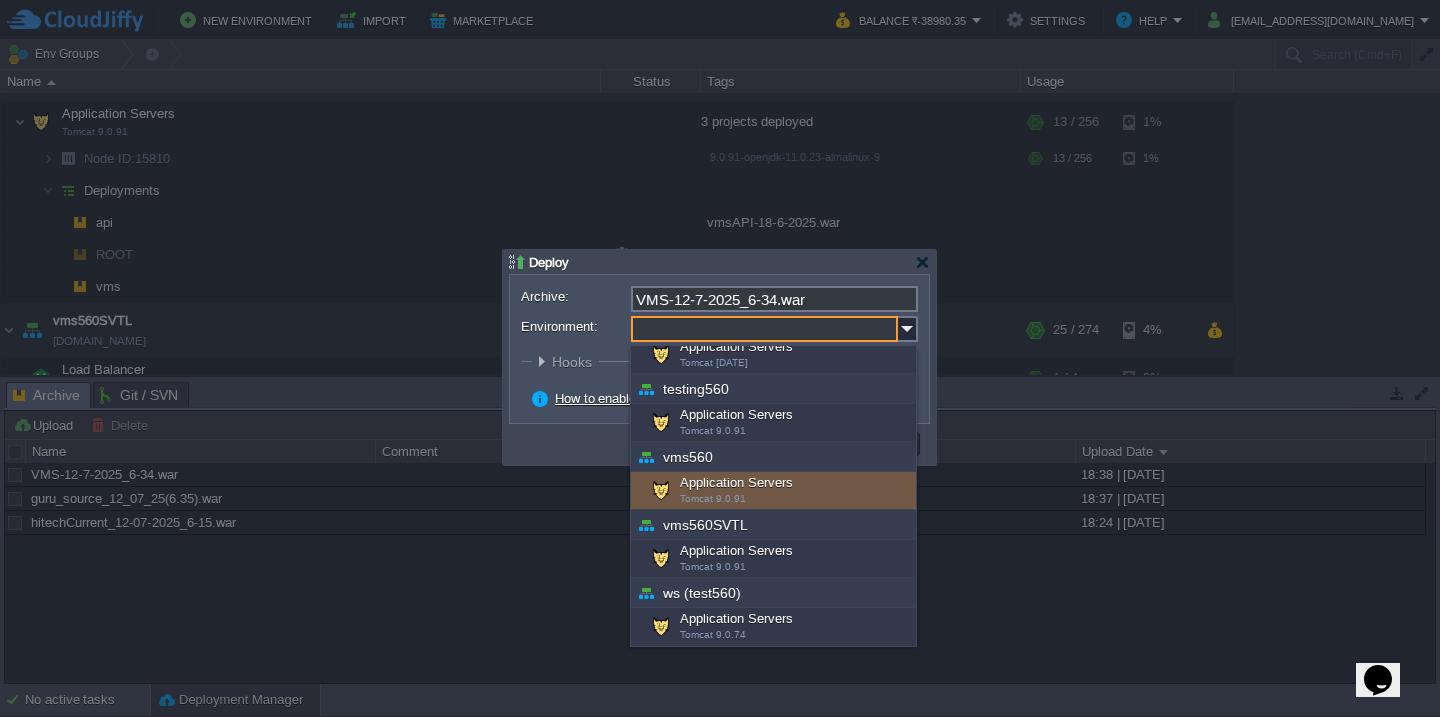 click on "Application Servers Tomcat 9.0.91" at bounding box center (773, 491) 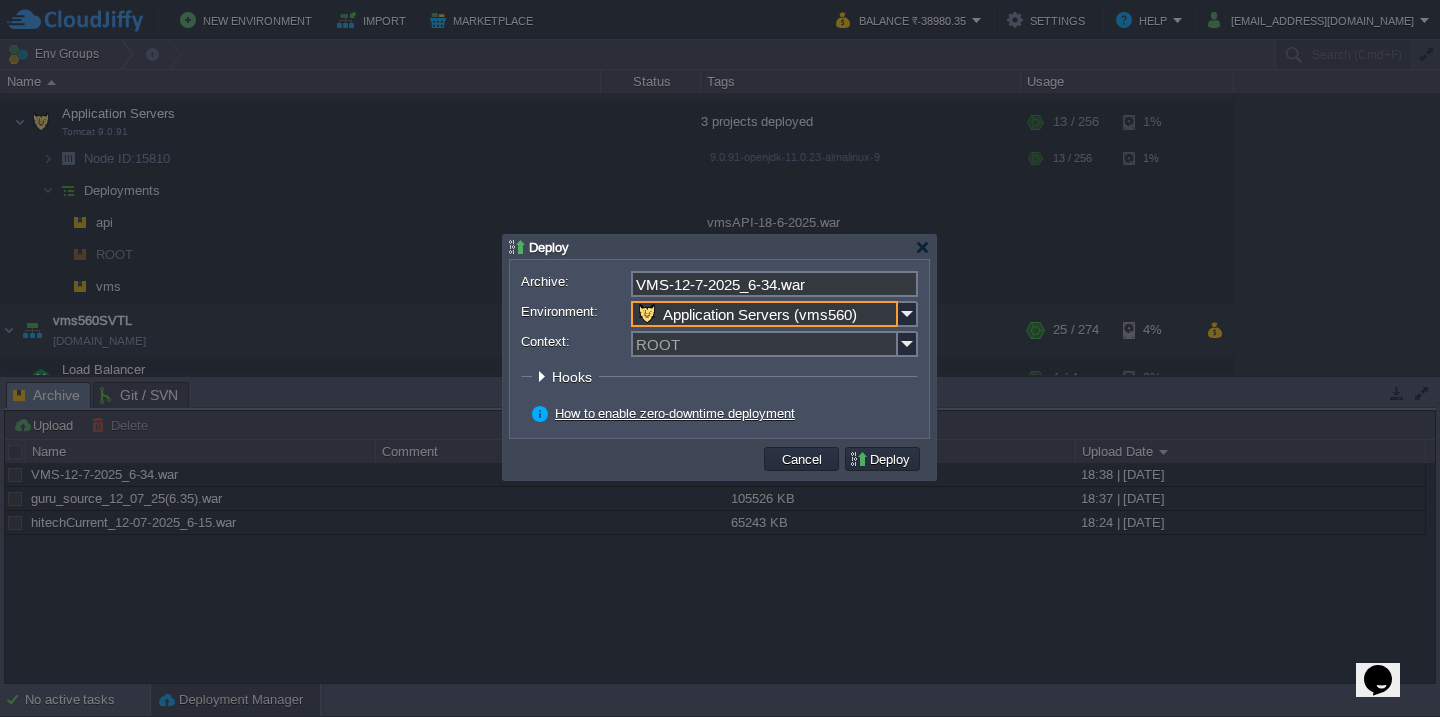 type on "Application Servers (vms560)" 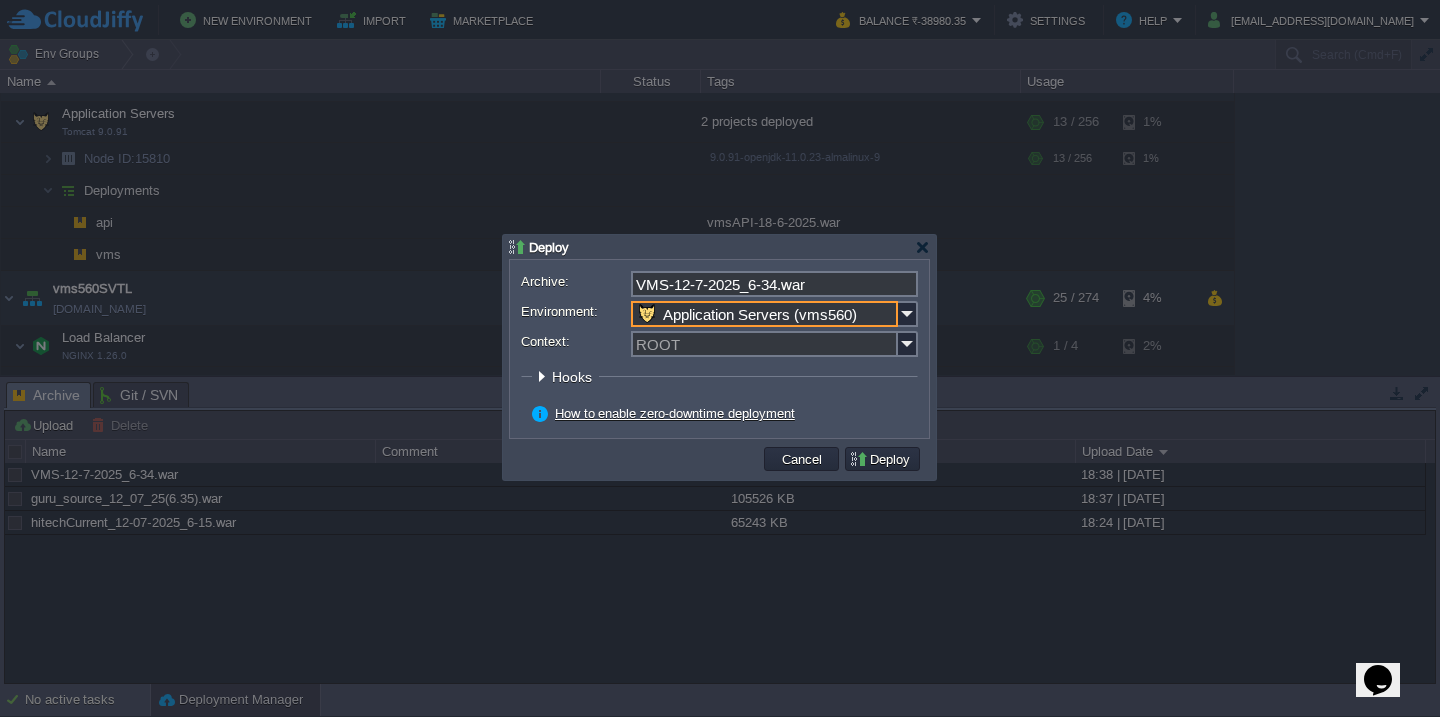 scroll, scrollTop: 516, scrollLeft: 0, axis: vertical 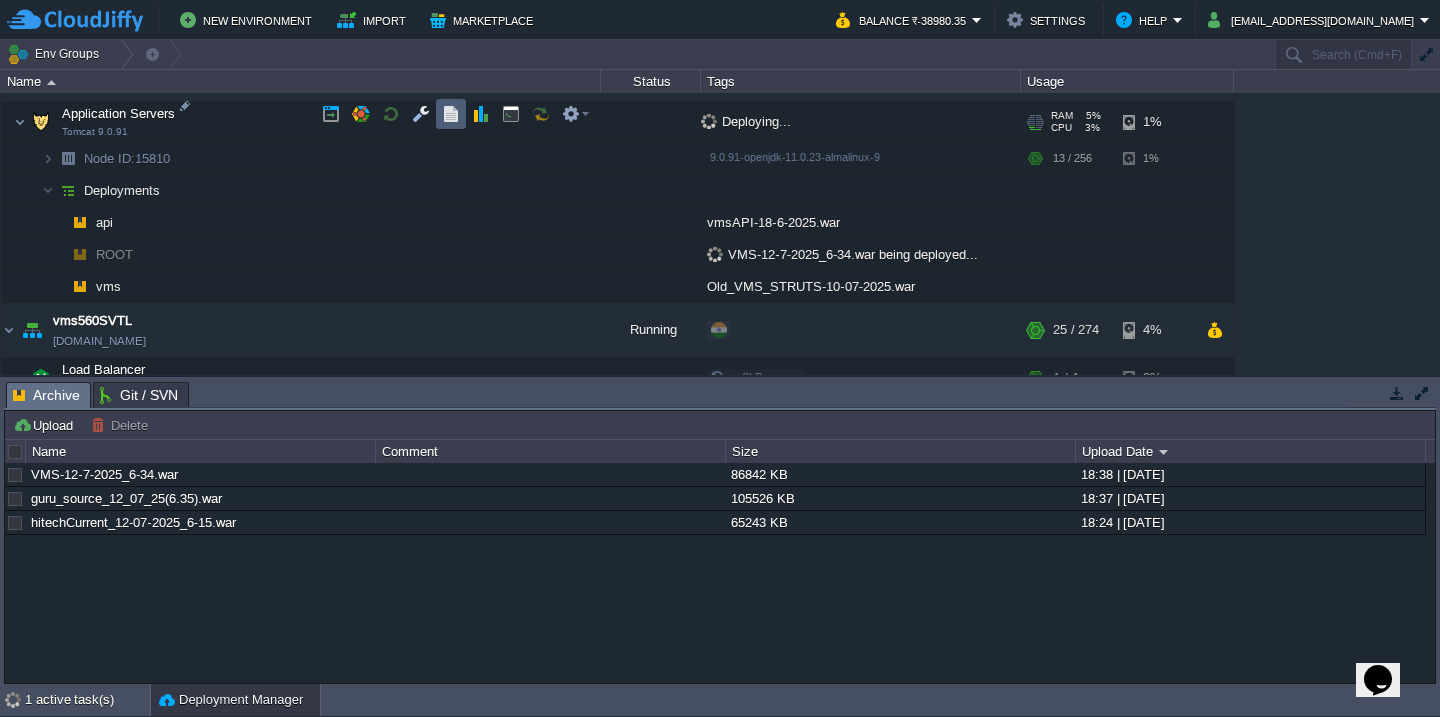 click at bounding box center (451, 114) 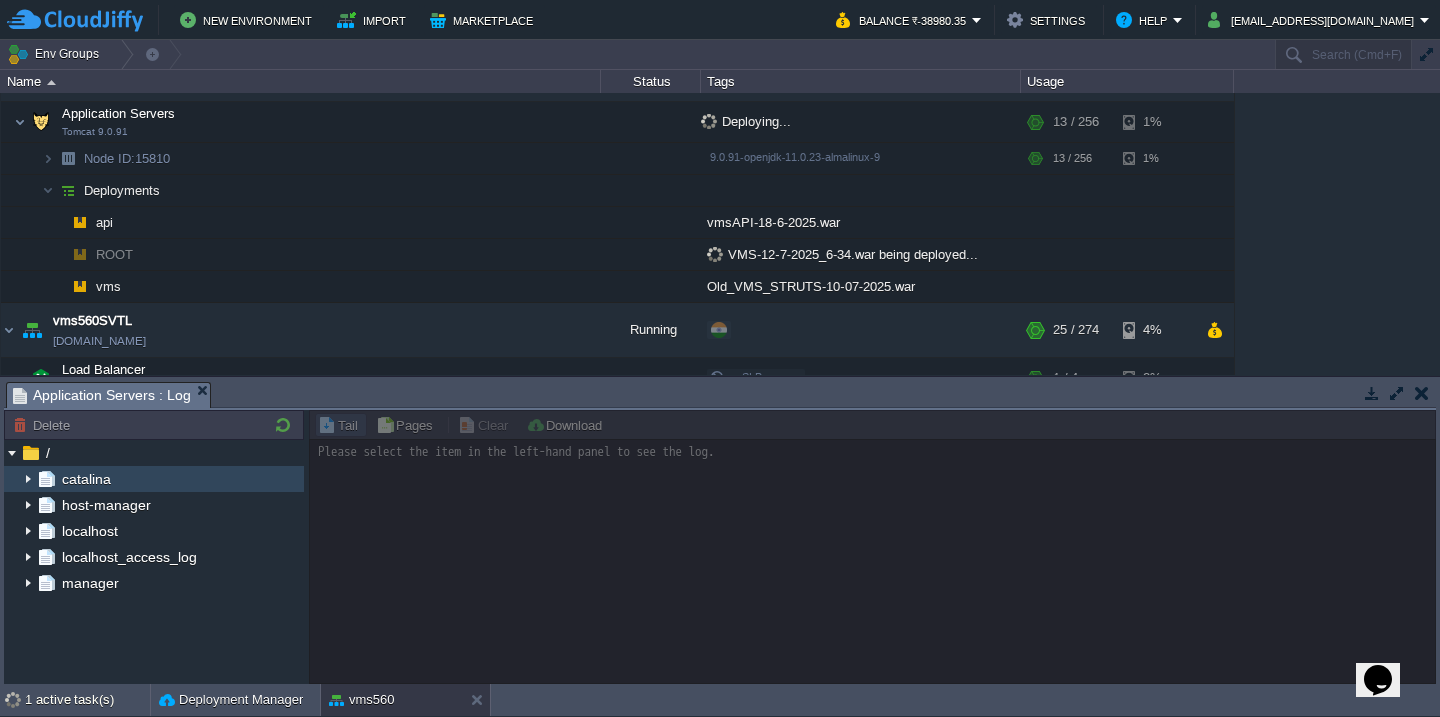 click at bounding box center [28, 479] 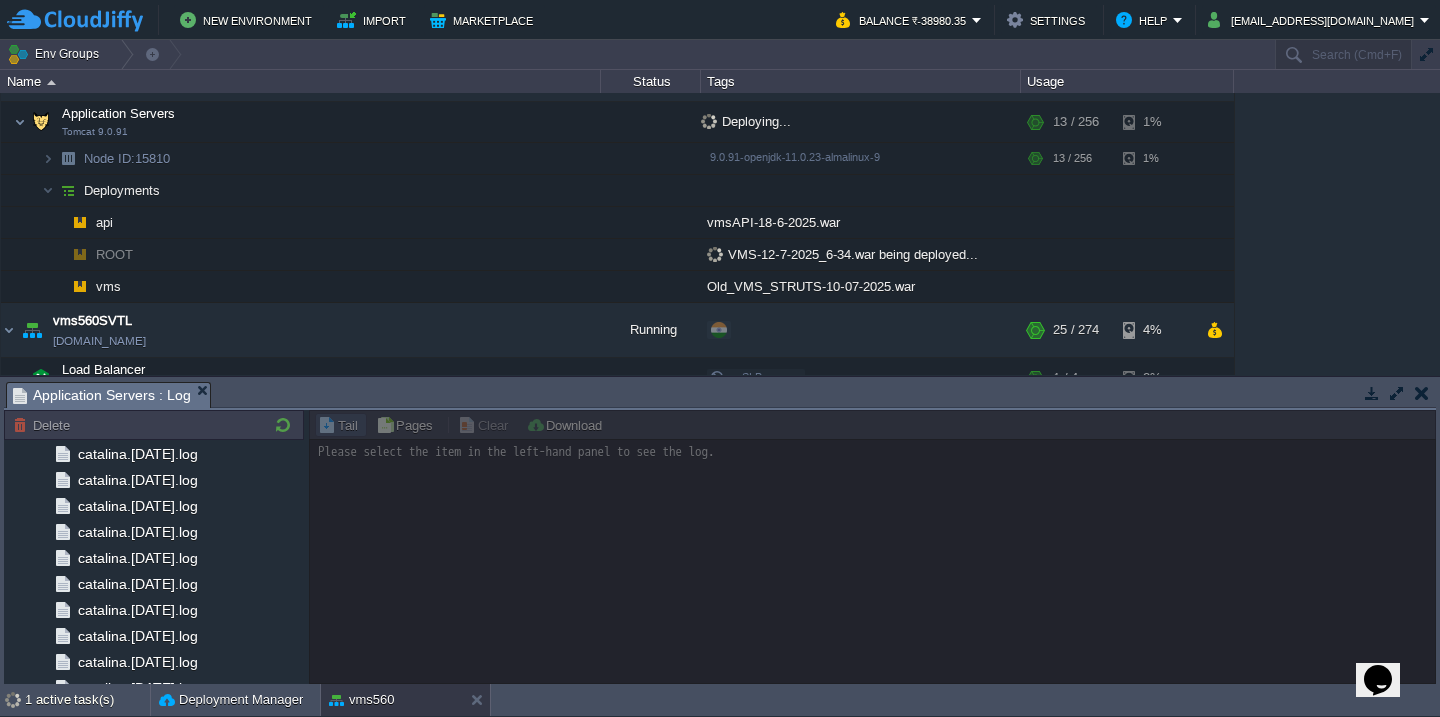 scroll, scrollTop: 1759, scrollLeft: 0, axis: vertical 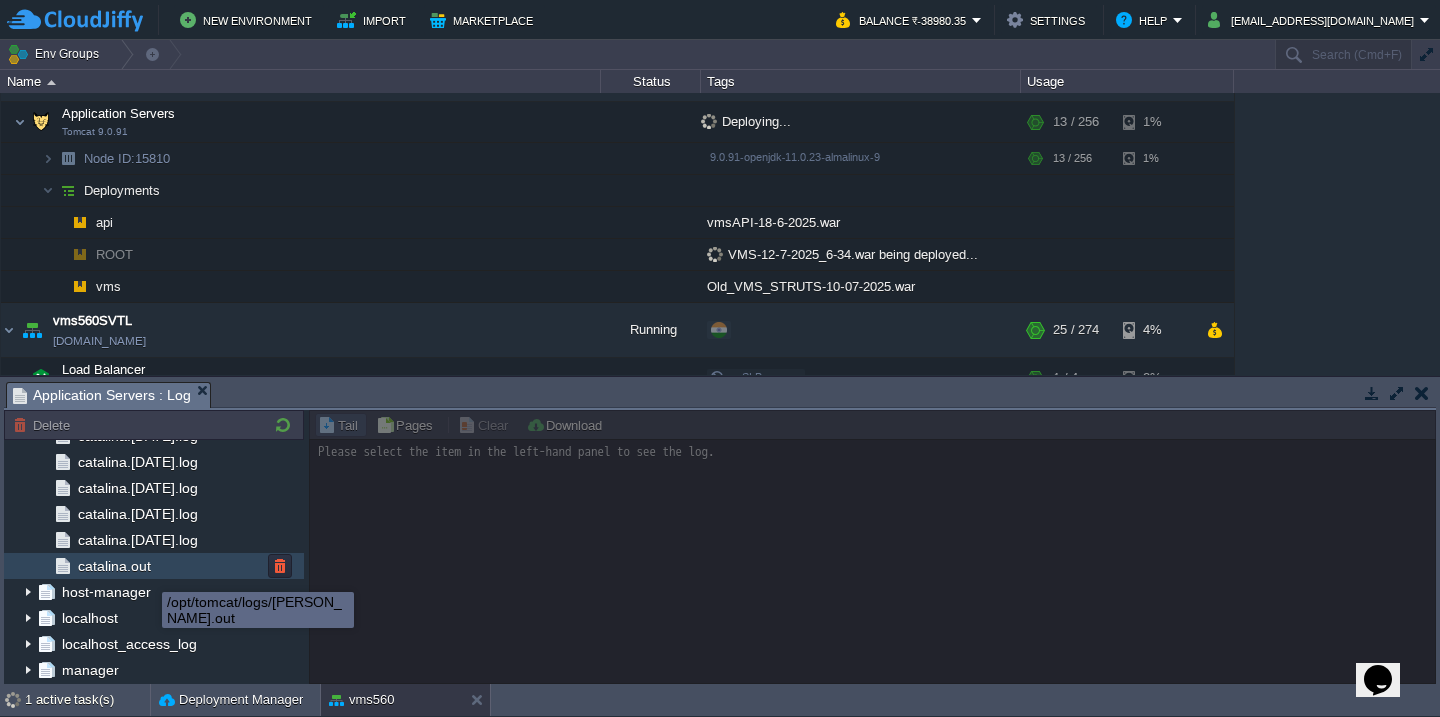 click on "catalina.out" at bounding box center [154, 566] 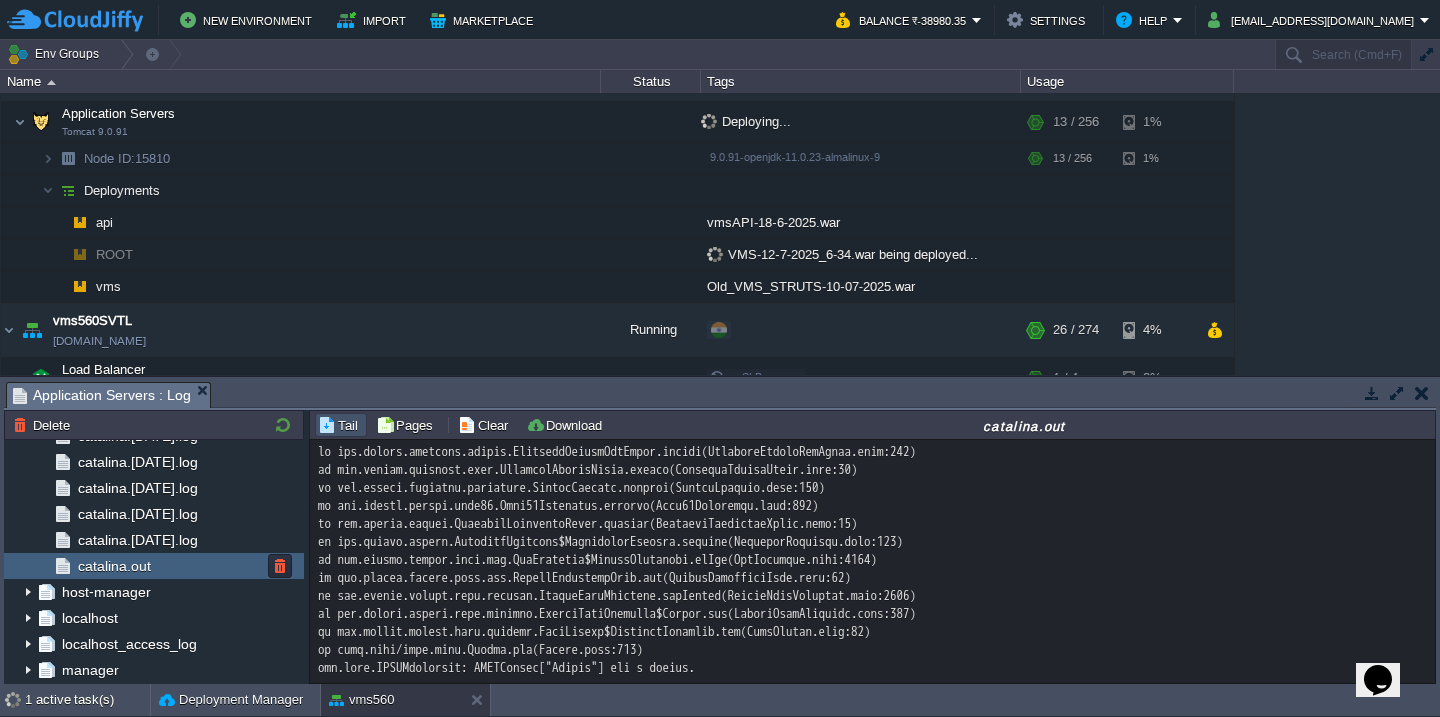scroll, scrollTop: 16949, scrollLeft: 0, axis: vertical 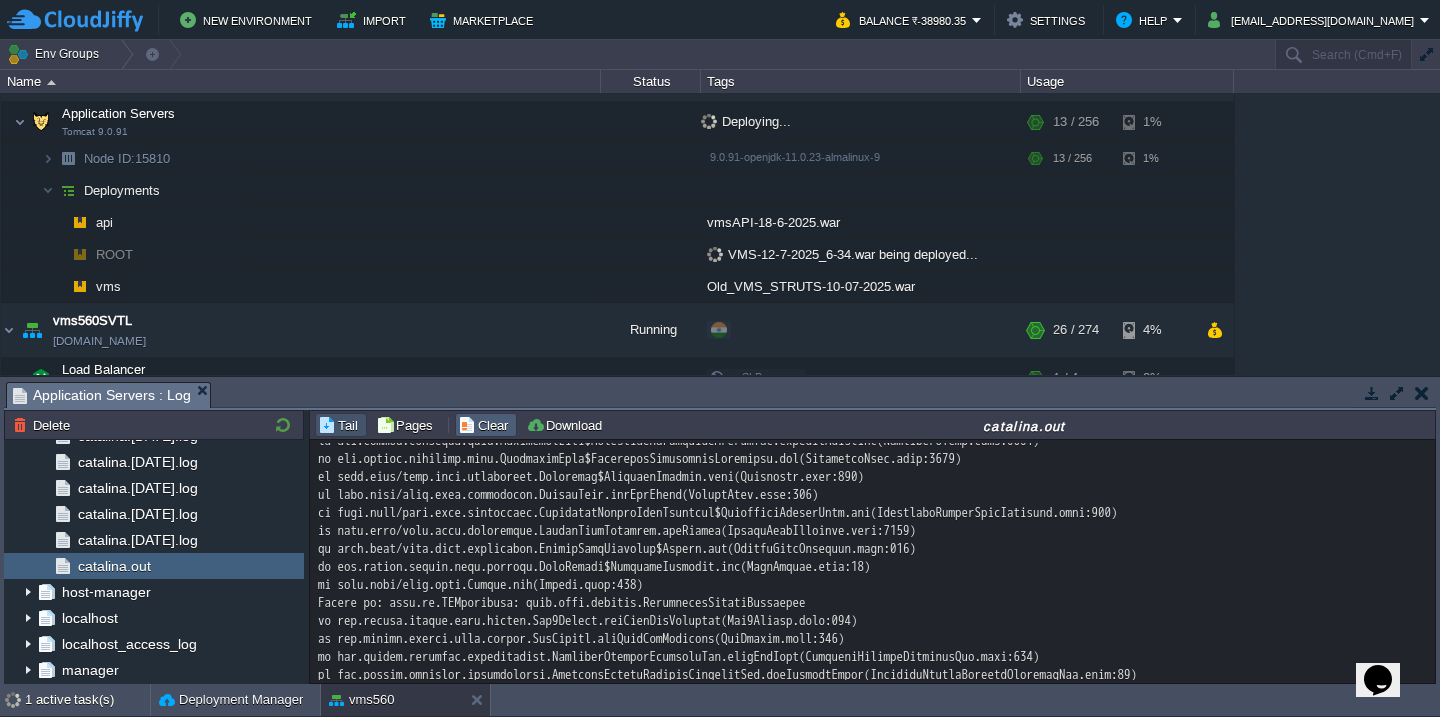 click on "Clear" at bounding box center [486, 425] 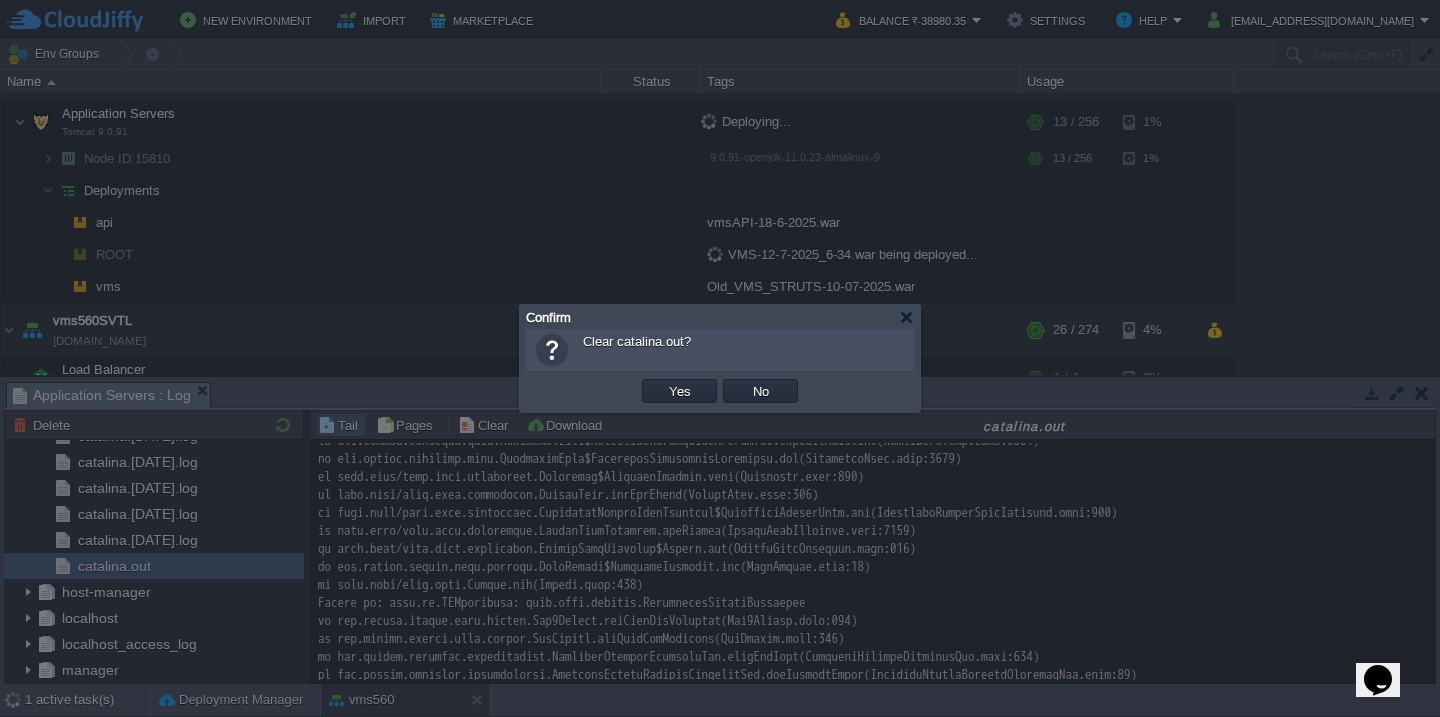 type 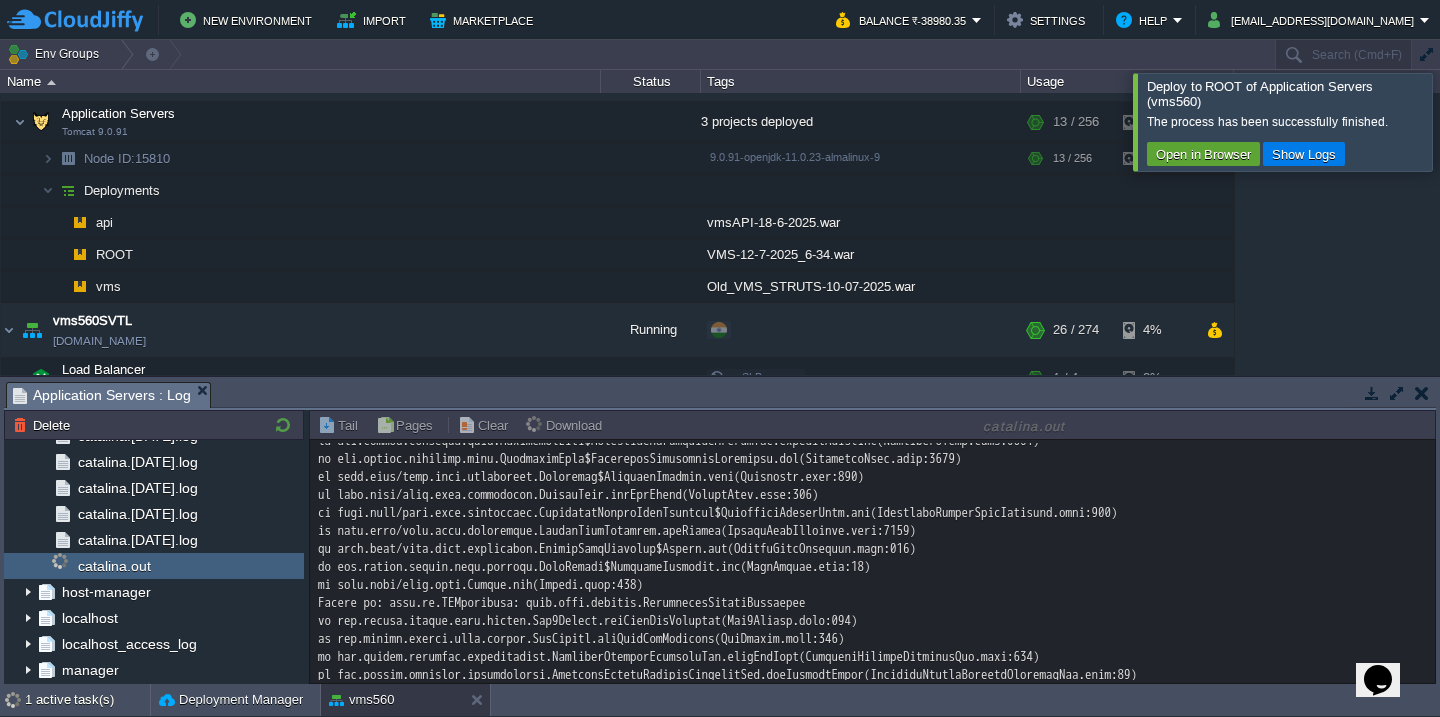 scroll, scrollTop: 0, scrollLeft: 0, axis: both 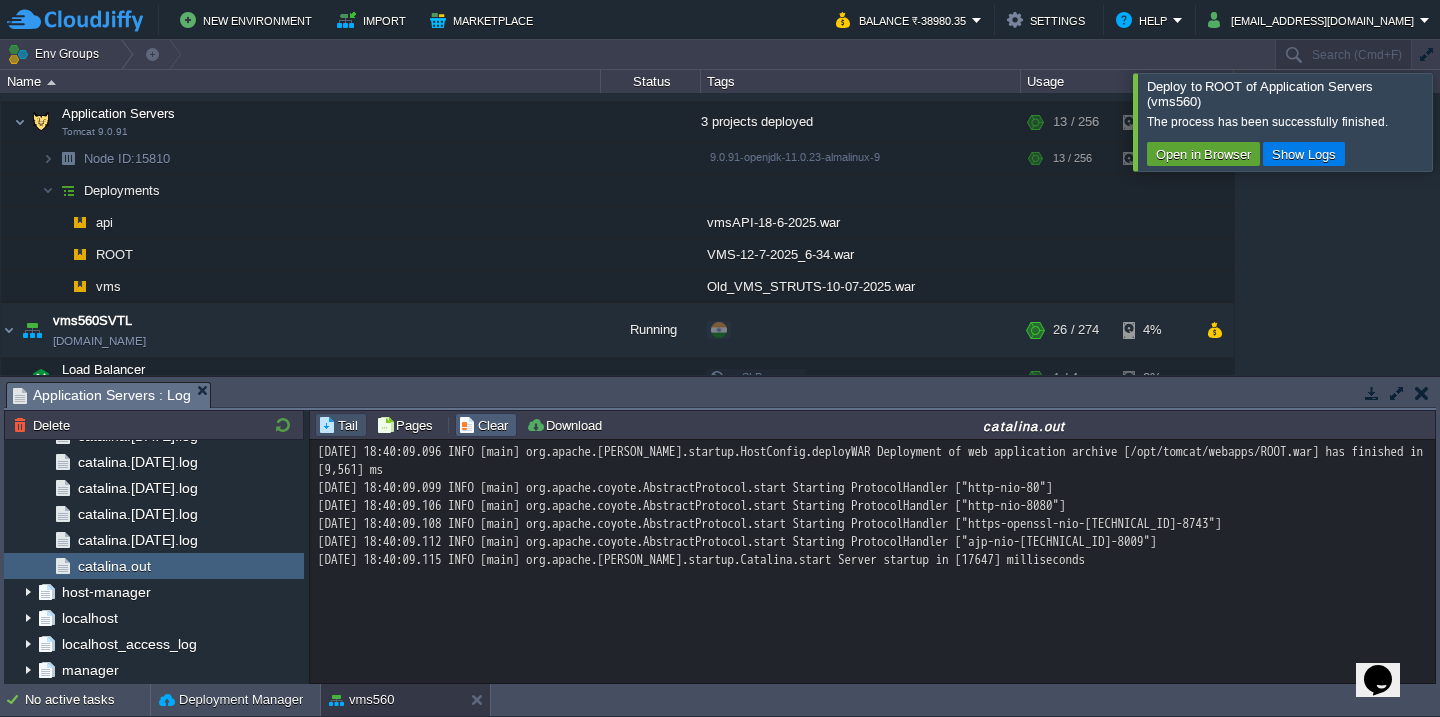 click on "Clear" at bounding box center (486, 425) 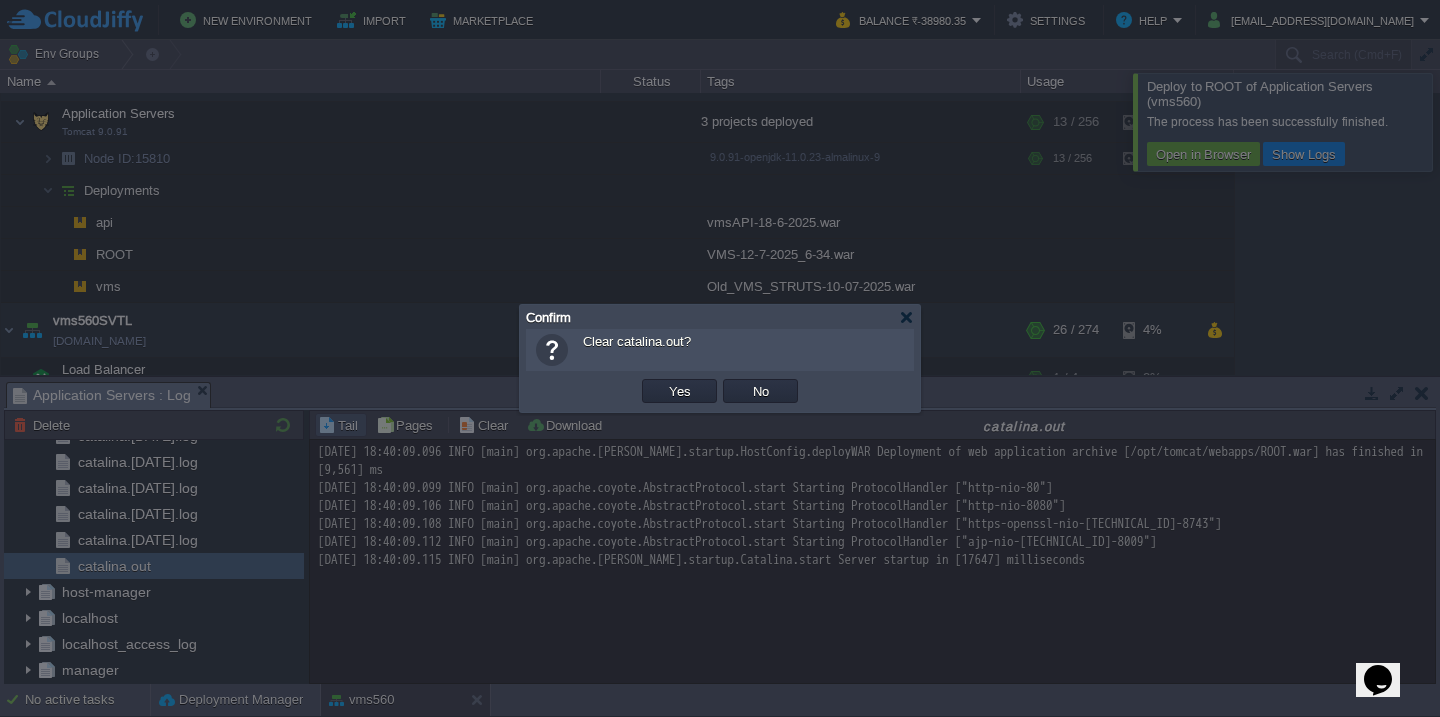 type 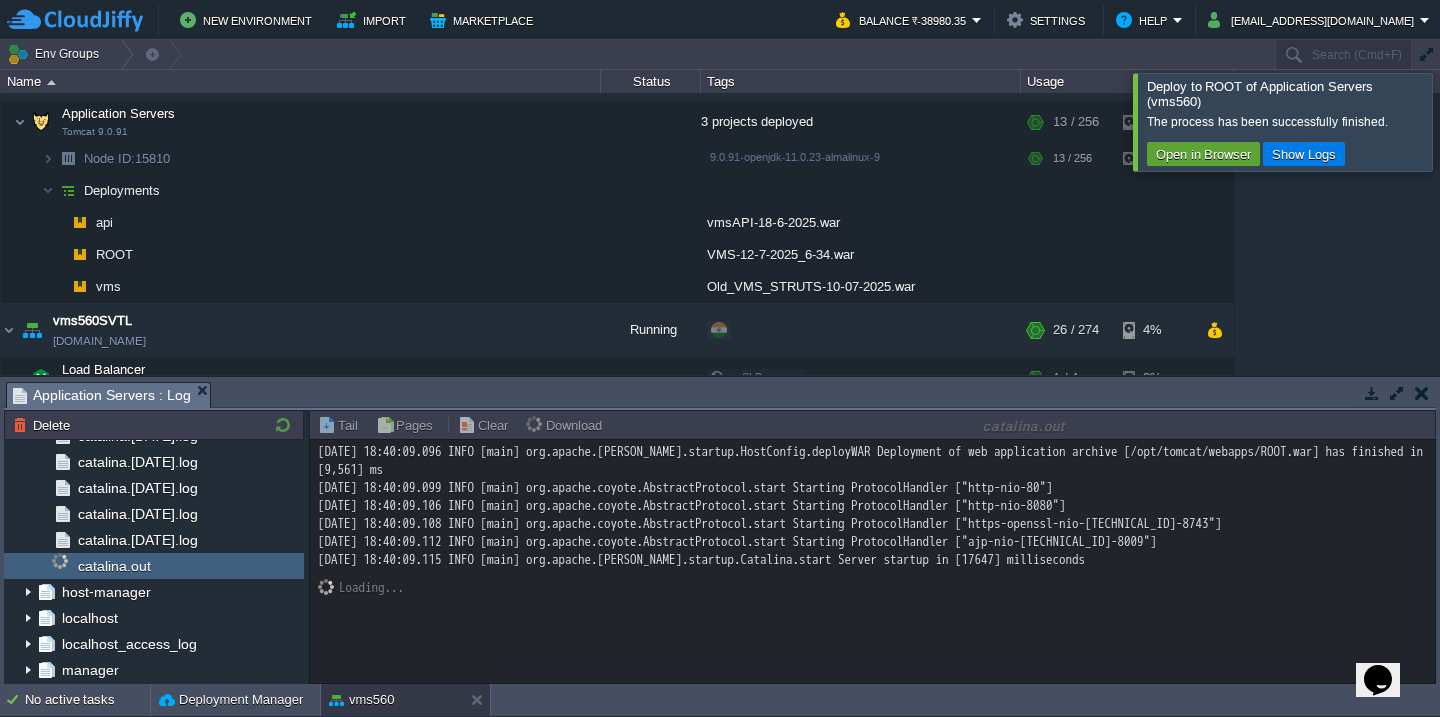 click at bounding box center (1464, 121) 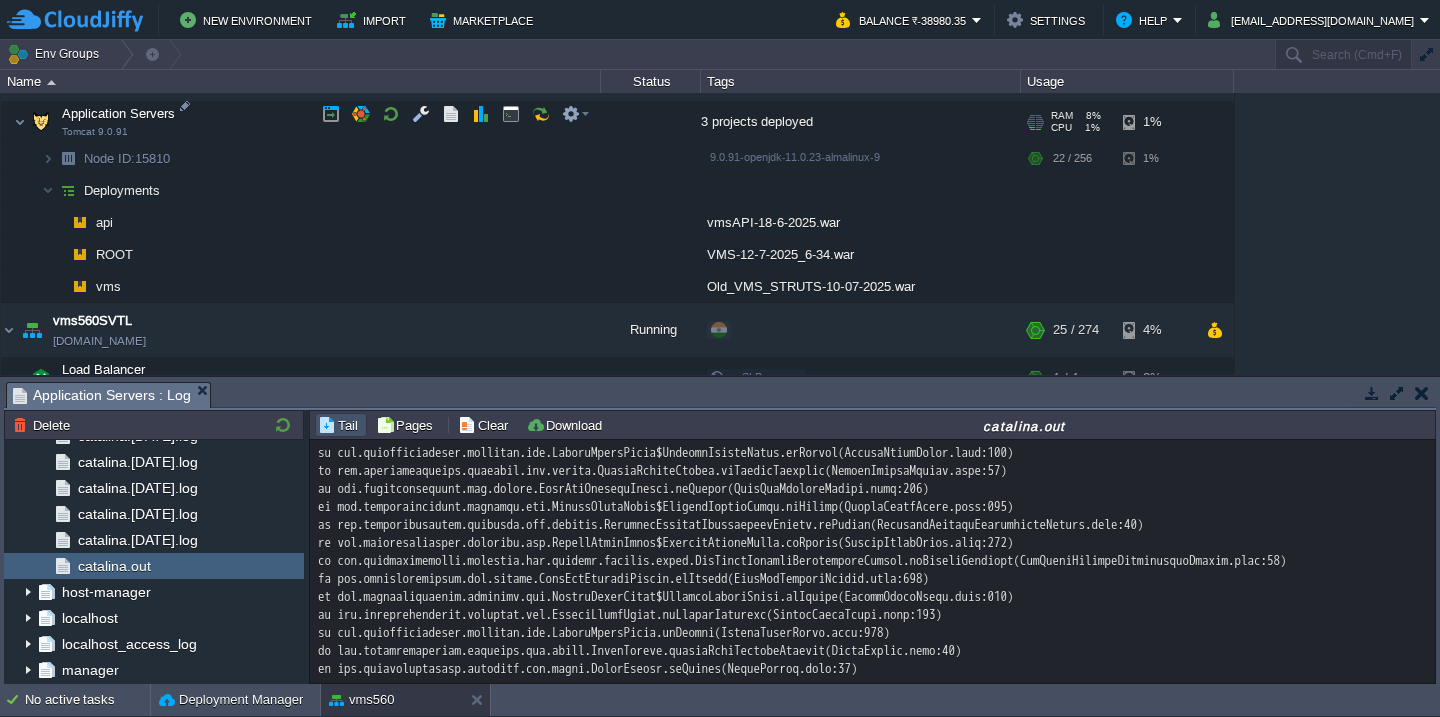 scroll, scrollTop: 1589, scrollLeft: 0, axis: vertical 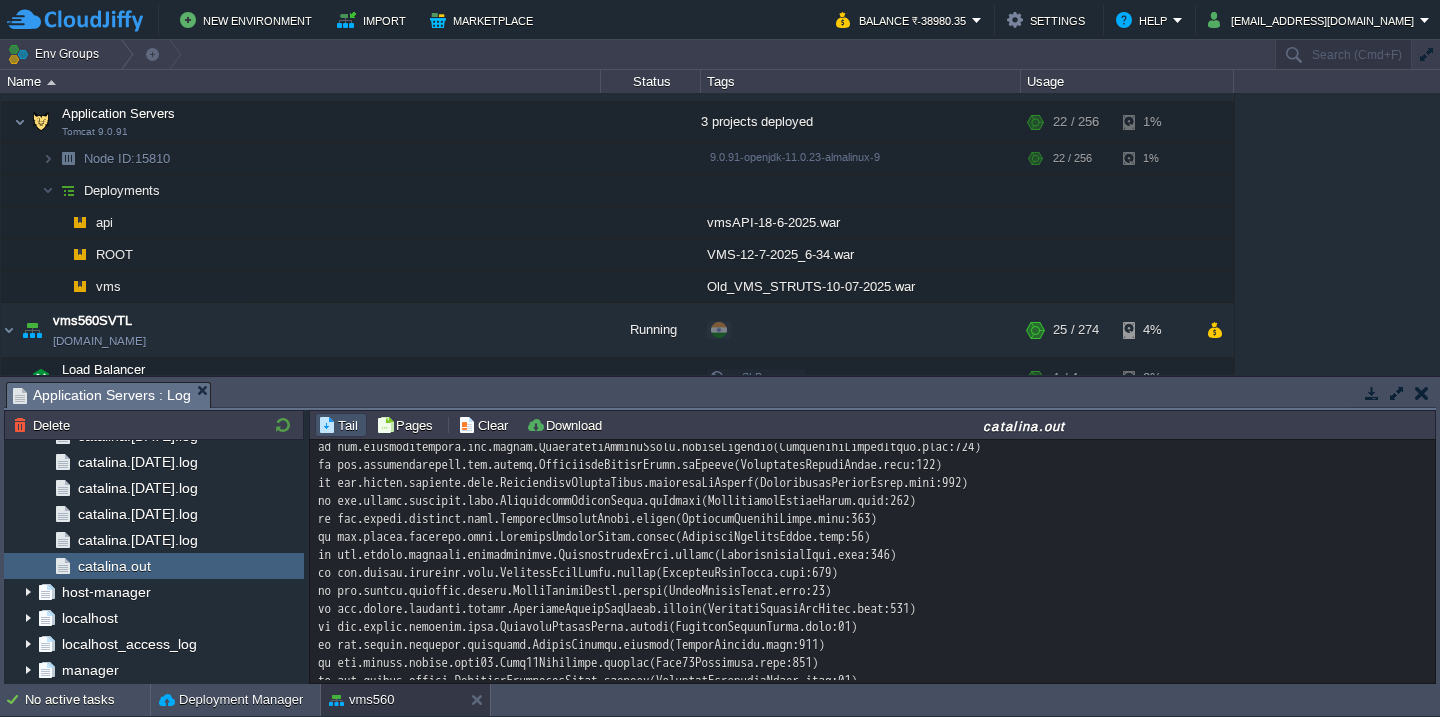 click at bounding box center (872, 4848) 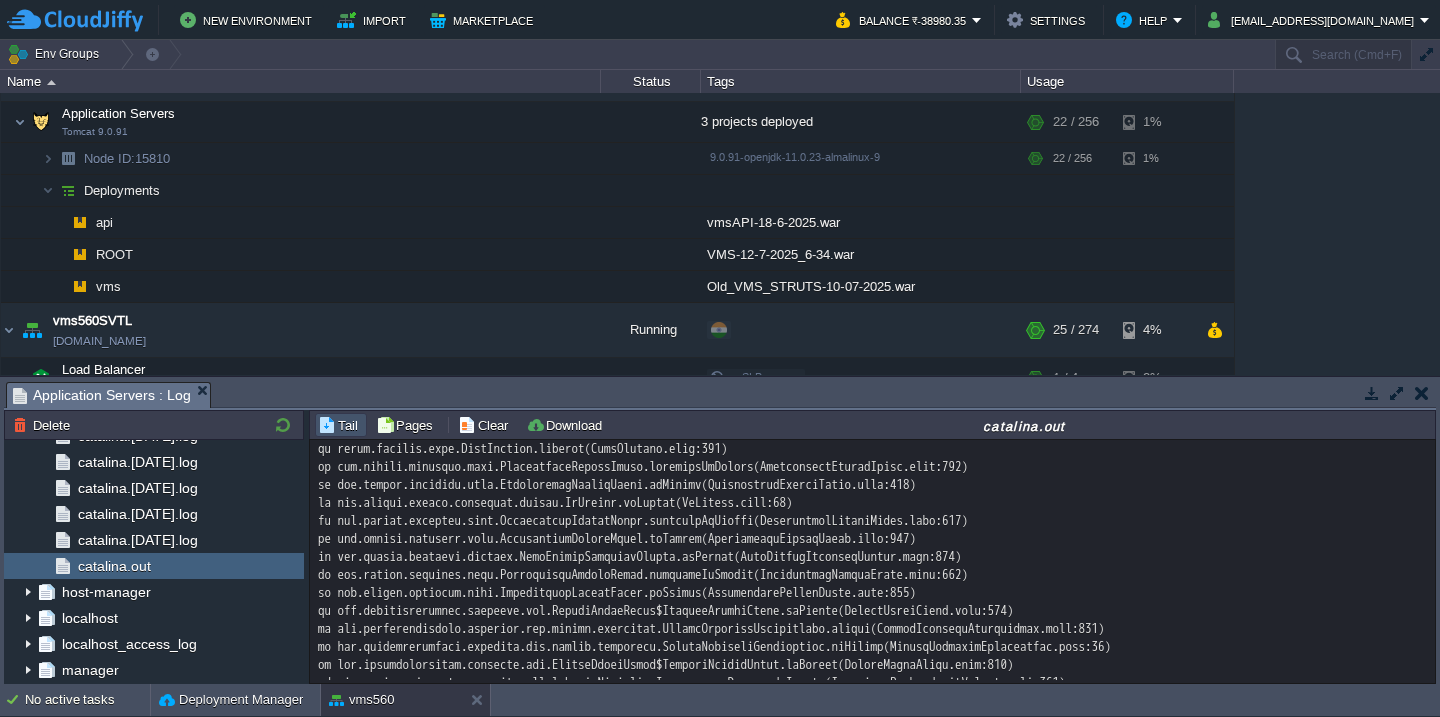scroll, scrollTop: 10844, scrollLeft: 0, axis: vertical 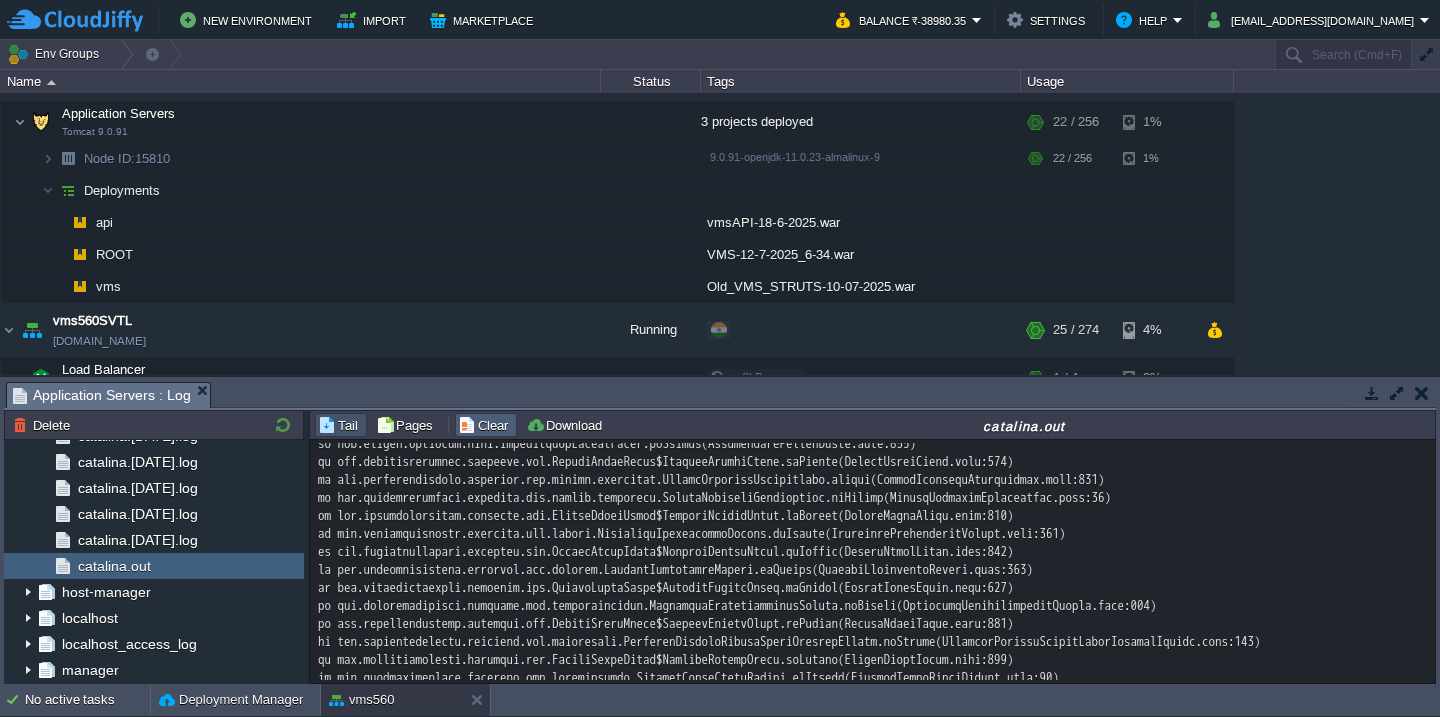 click on "Clear" at bounding box center (486, 425) 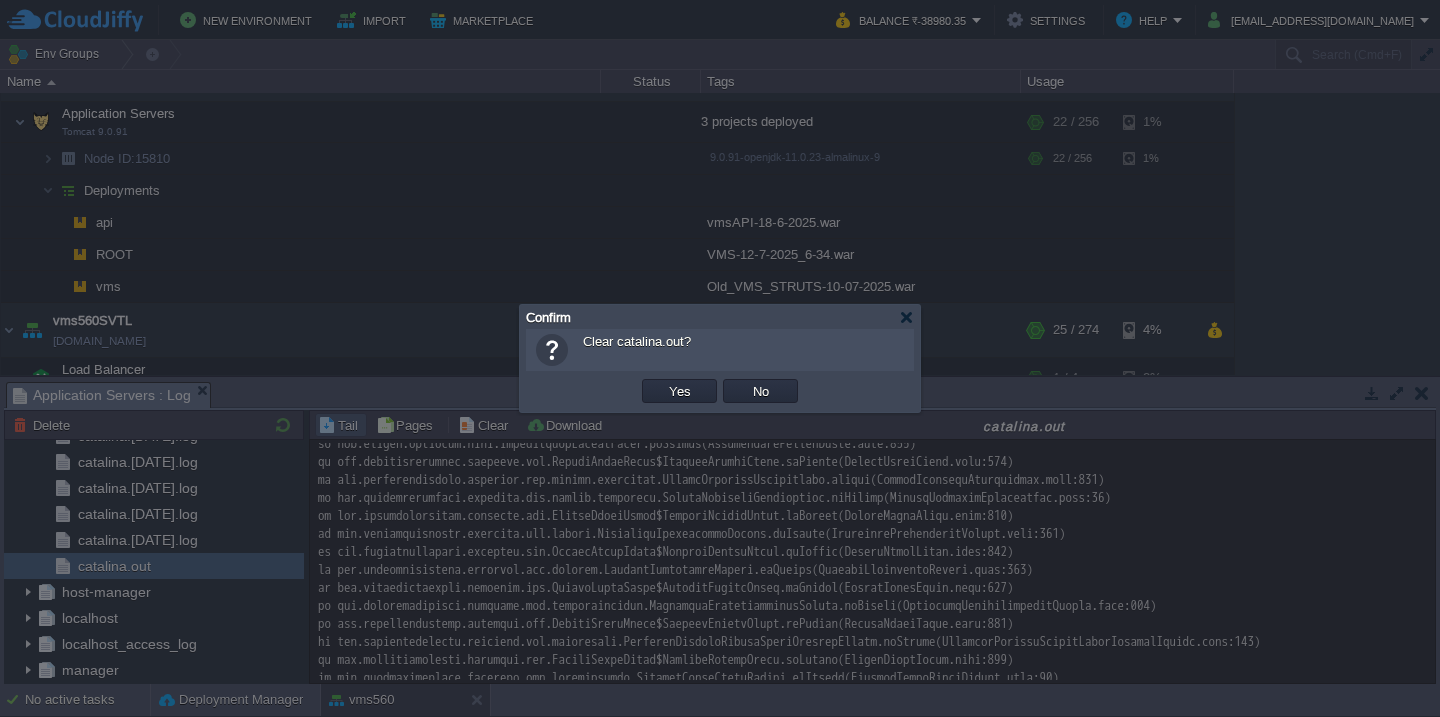 type 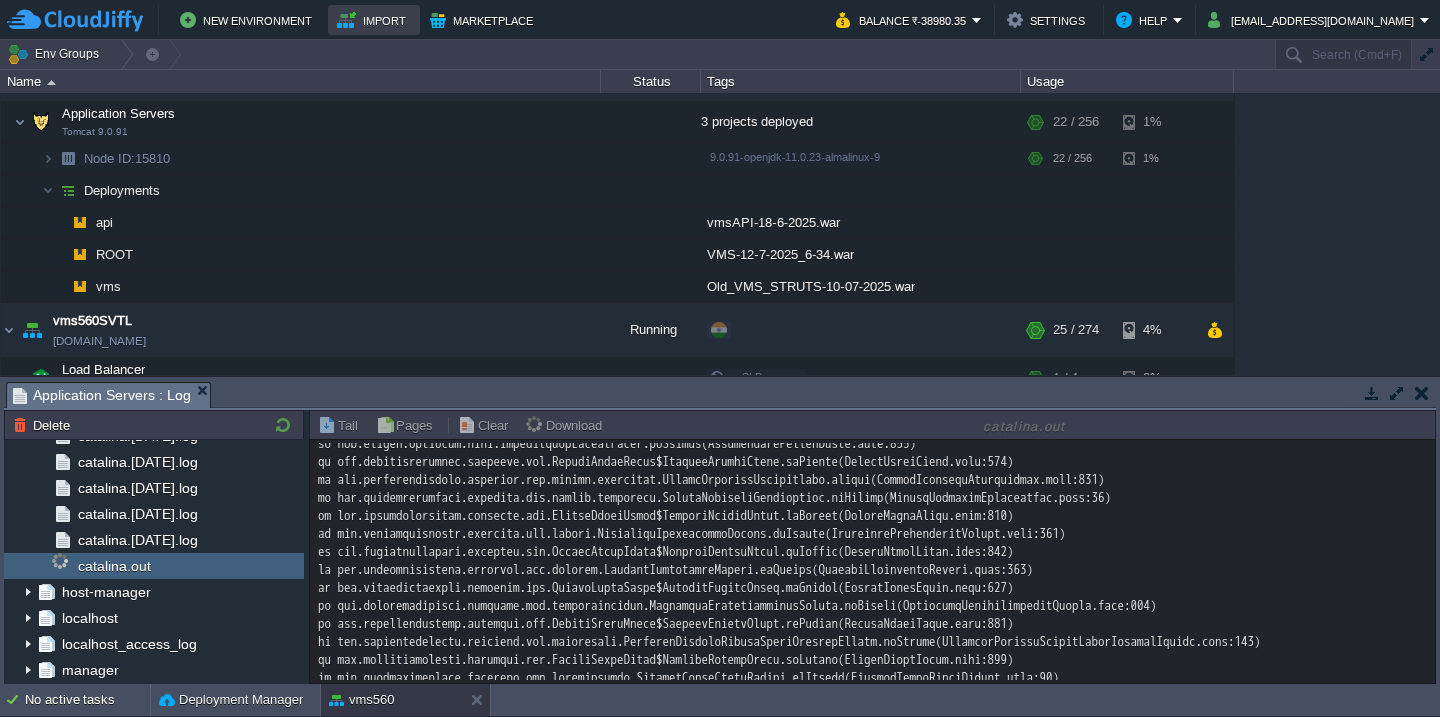 scroll, scrollTop: 0, scrollLeft: 0, axis: both 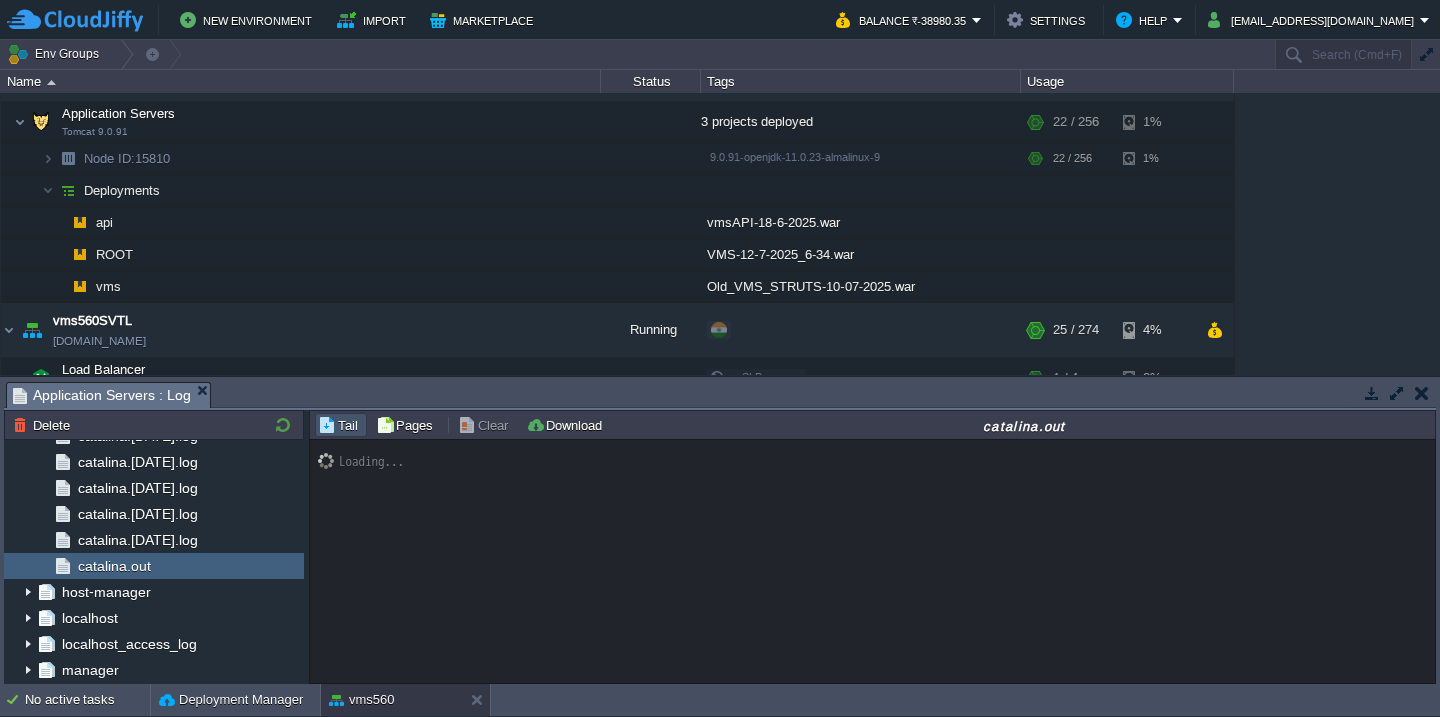 click on "560cloud [DOMAIN_NAME] Stopped                                 + Add to Env Group                                                                                                                                                            RAM                 0%                                         CPU                 0%                             0 / 120                    3%       560CloudOld [DOMAIN_NAME] Running                                 + Add to Env Group                                                                                                                                                            RAM                 5%                                         CPU                 2%                             16 / 320                    8%       560degreeERP [DOMAIN_NAME] Running                                 + Add to Env Group                                                                                                                RAM" at bounding box center (720, 234) 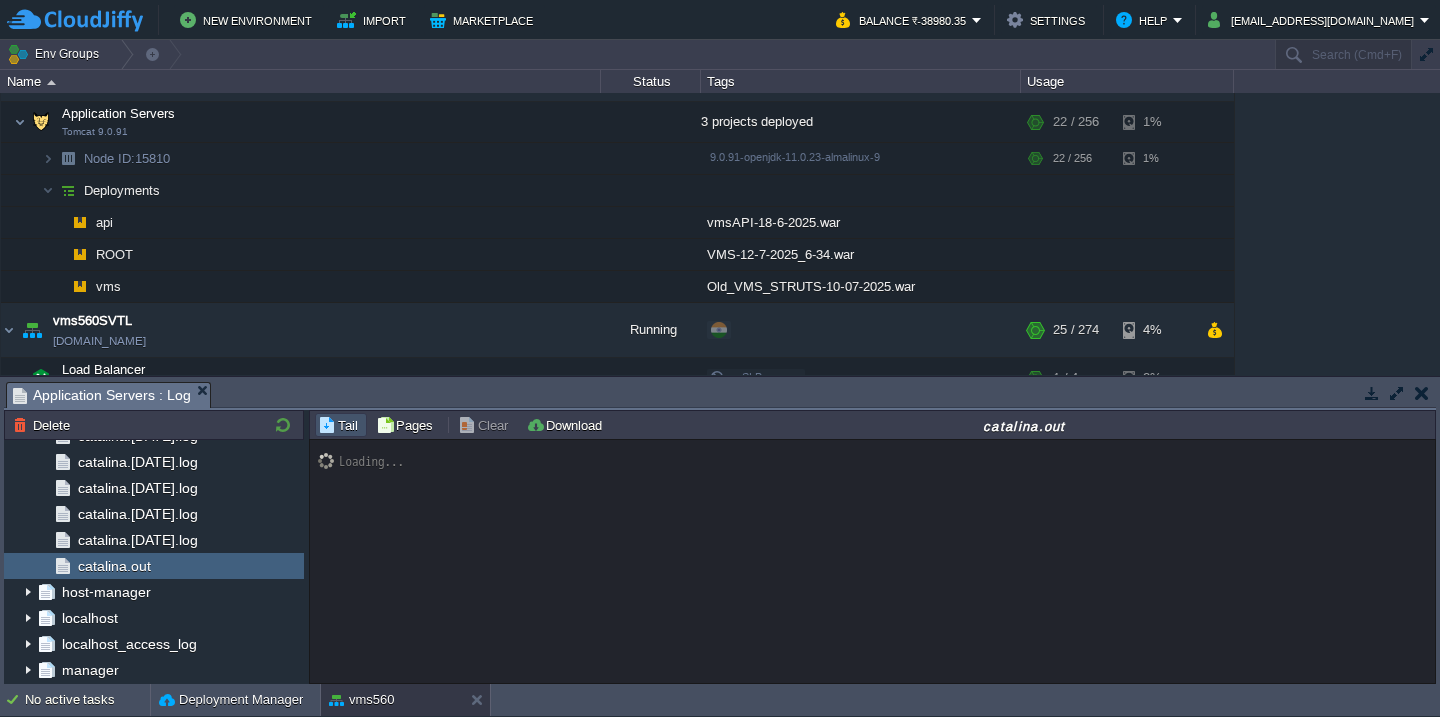 click on "560cloud [DOMAIN_NAME] Stopped                                 + Add to Env Group                                                                                                                                                            RAM                 0%                                         CPU                 0%                             0 / 120                    3%       560CloudOld [DOMAIN_NAME] Running                                 + Add to Env Group                                                                                                                                                            RAM                 5%                                         CPU                 2%                             16 / 320                    8%       560degreeERP [DOMAIN_NAME] Running                                 + Add to Env Group                                                                                                                RAM" at bounding box center [720, 234] 